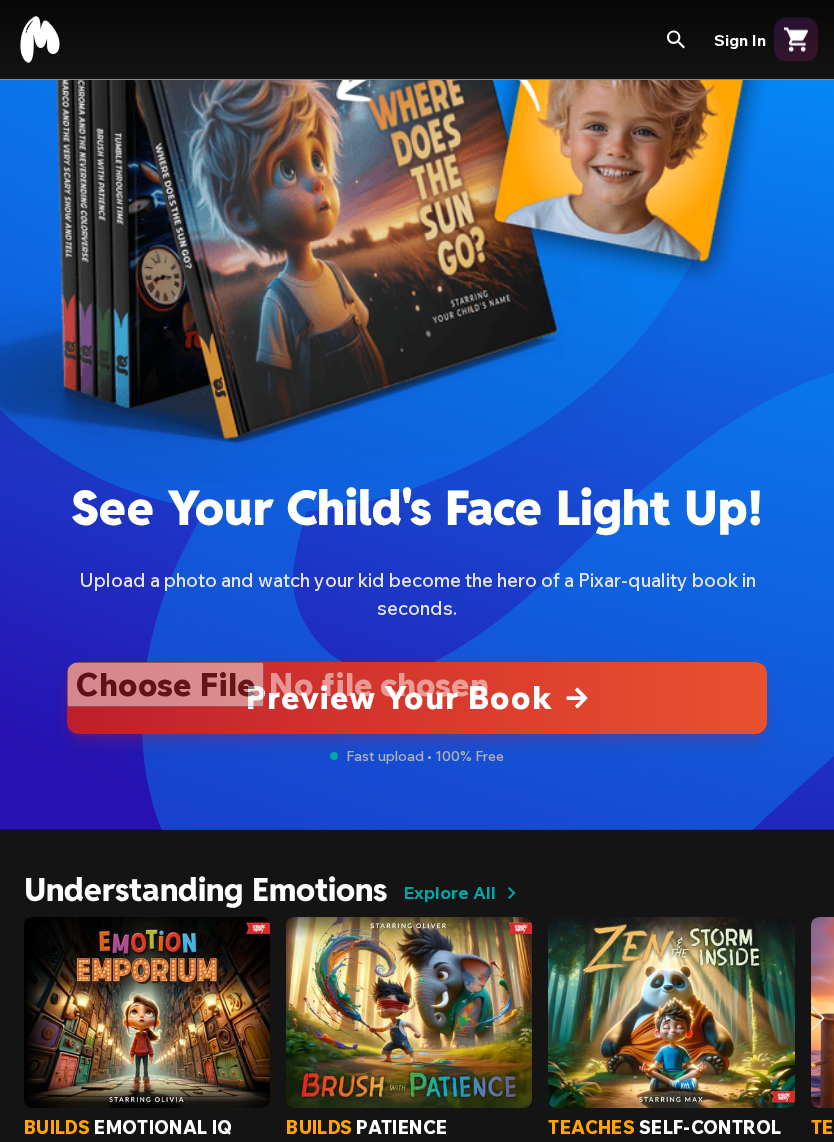 scroll, scrollTop: 182, scrollLeft: 0, axis: vertical 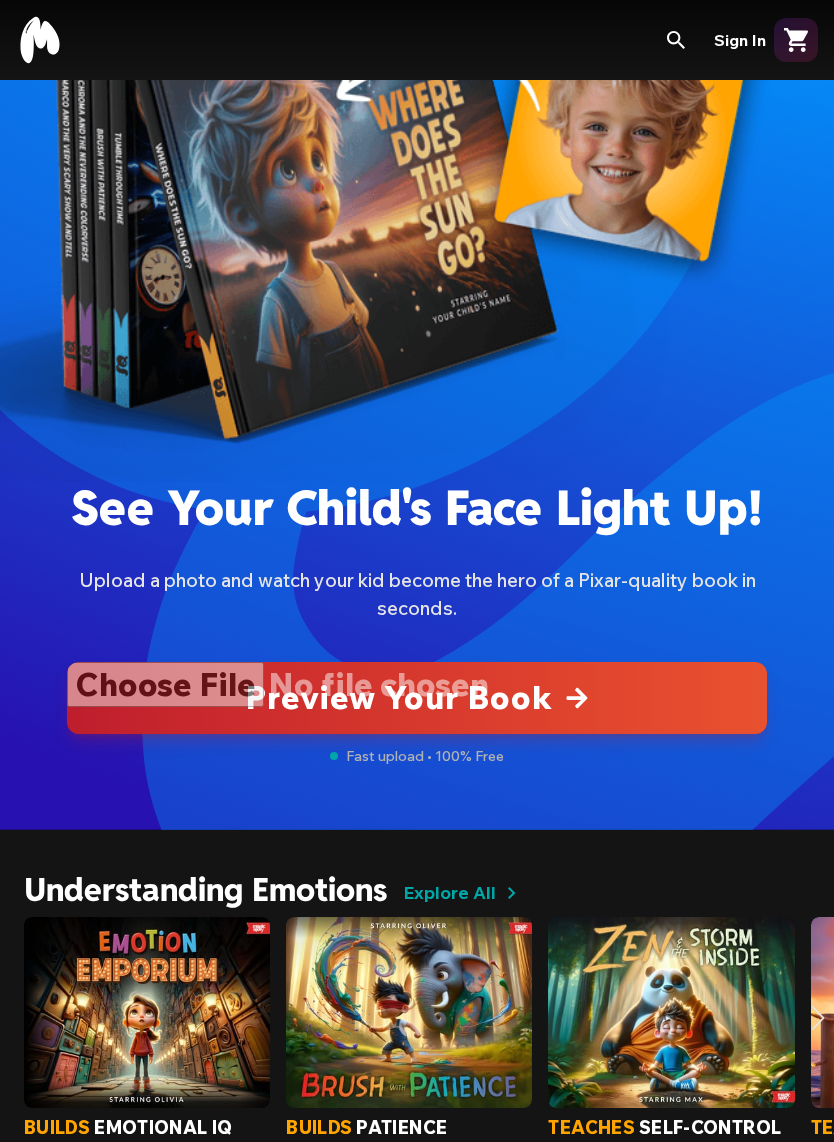 click at bounding box center [417, 698] 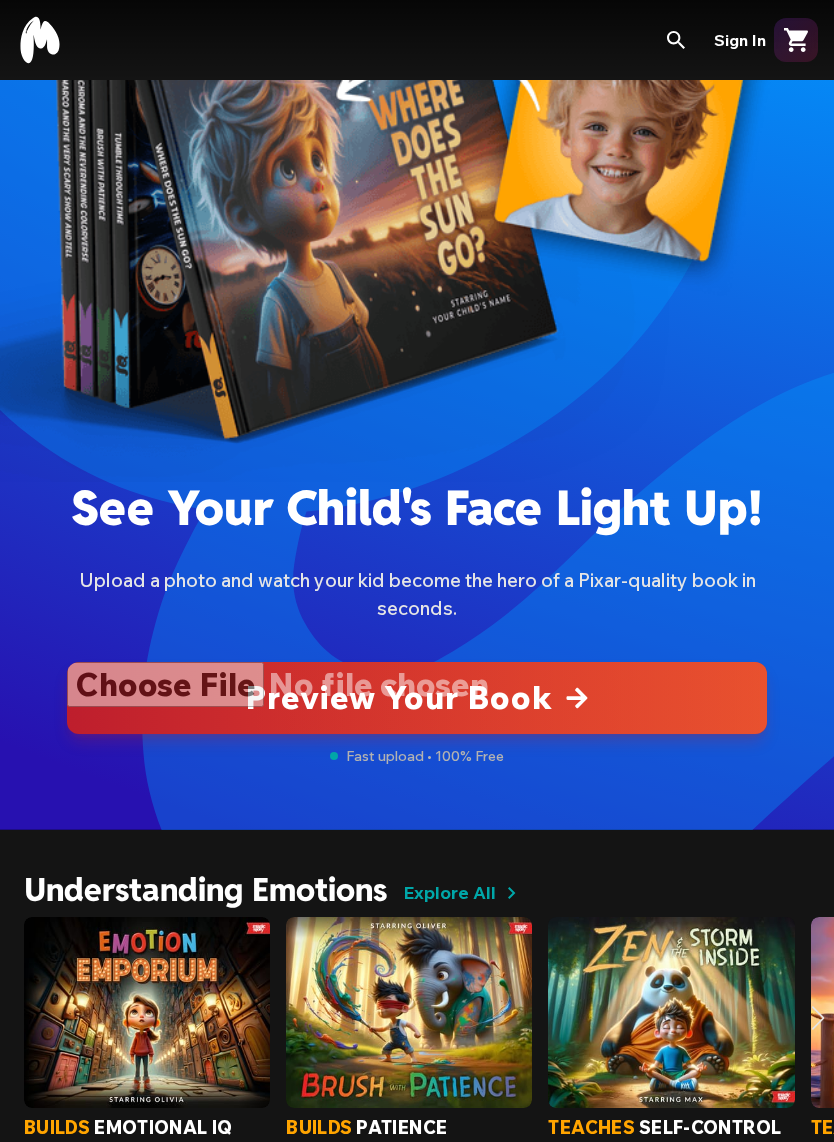 type on "**********" 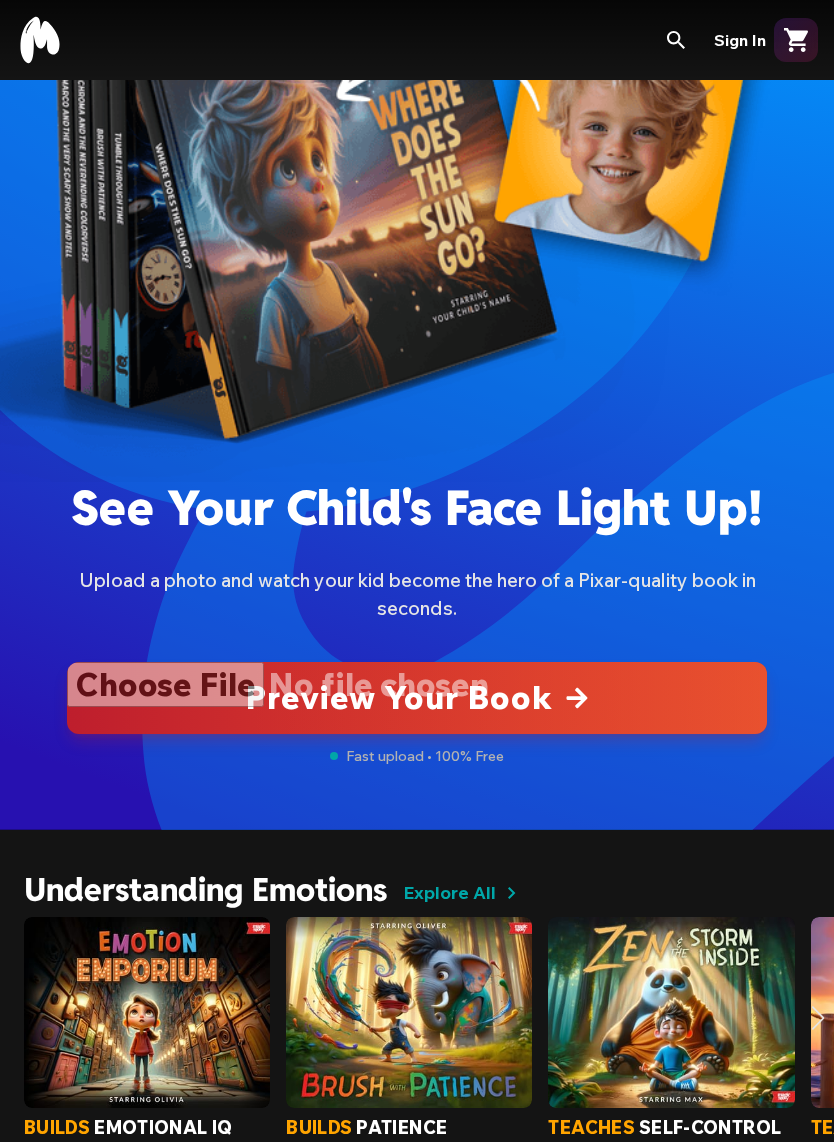 type 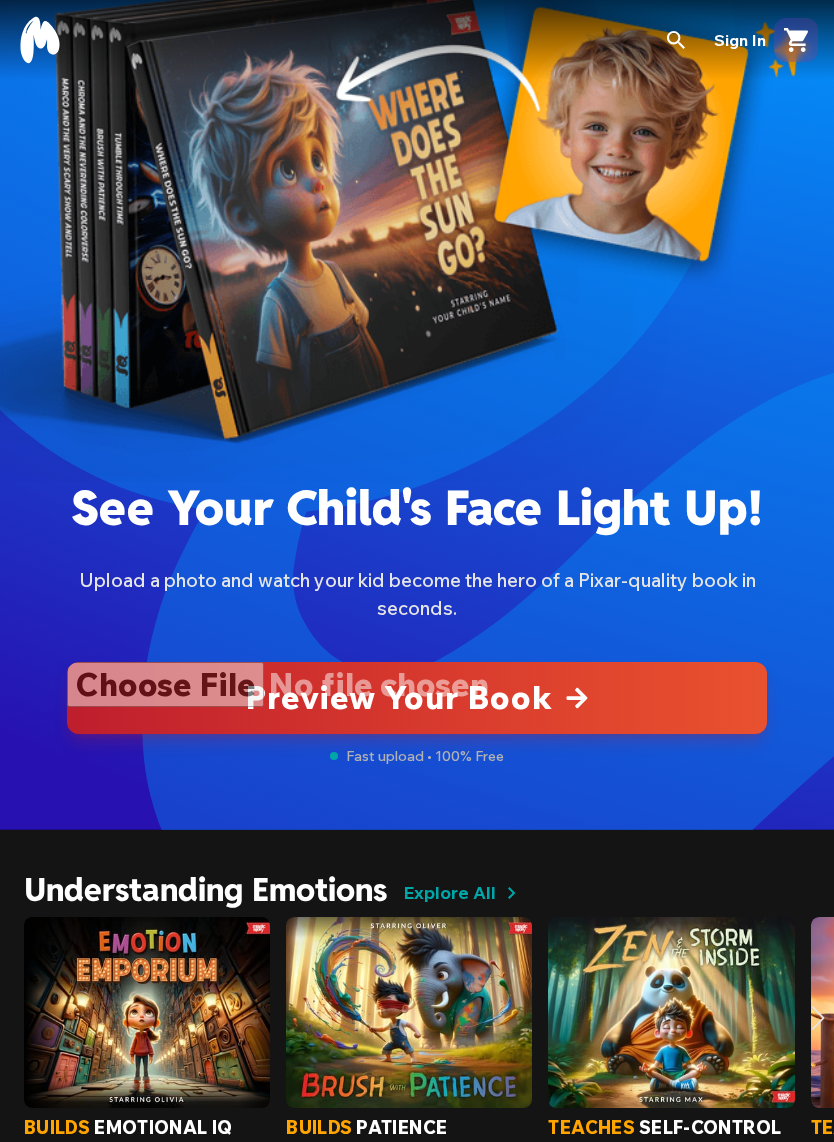 scroll, scrollTop: 0, scrollLeft: 0, axis: both 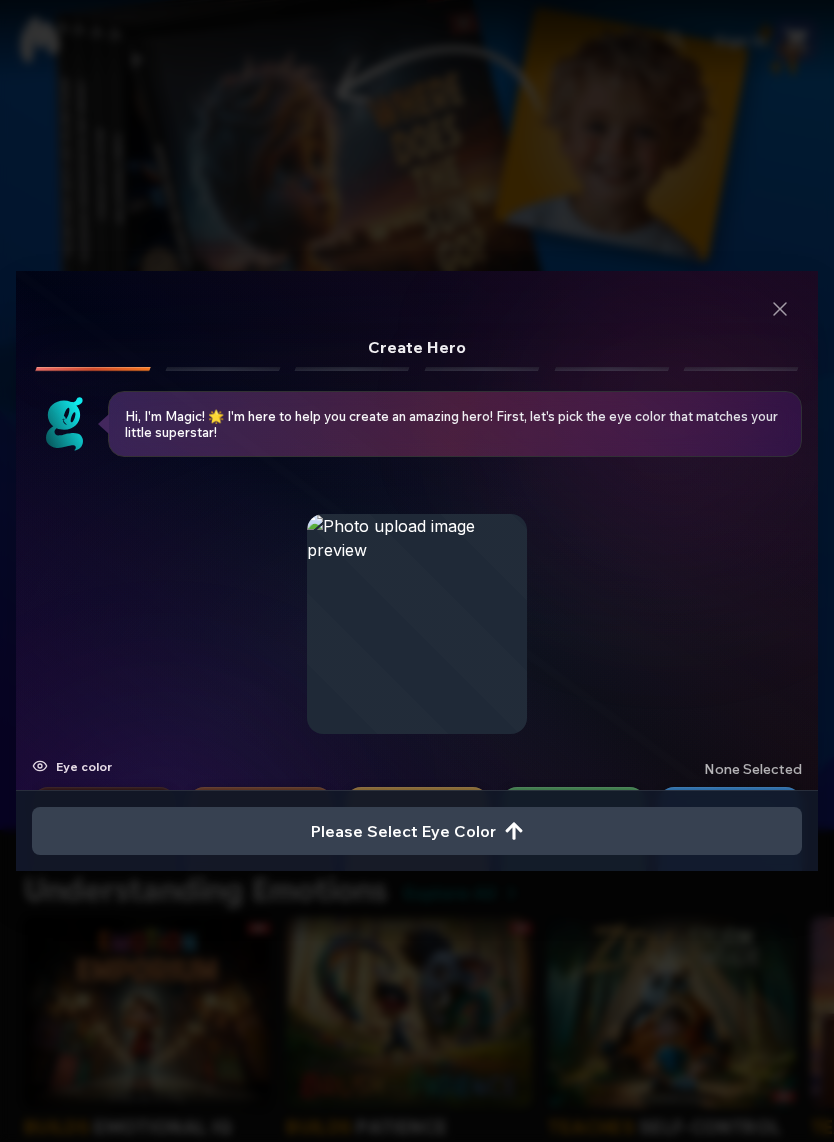 click at bounding box center [730, 859] 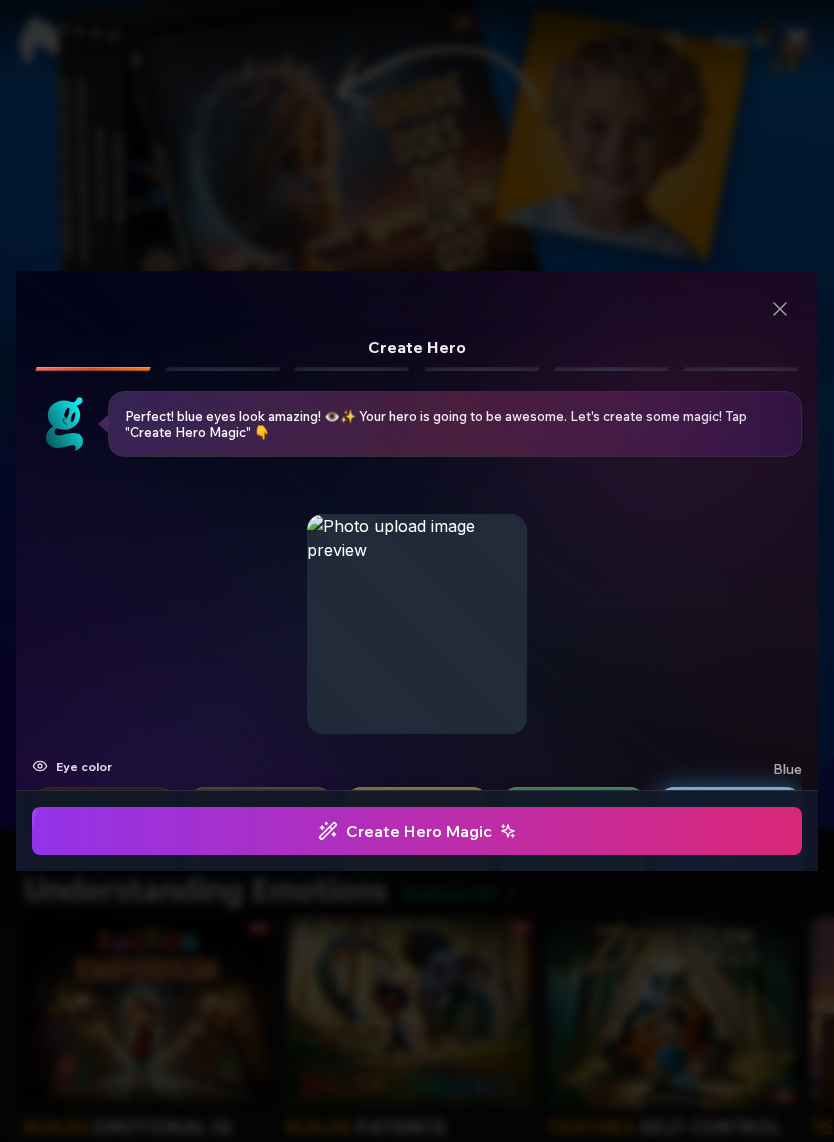 click on "Create Hero Magic" at bounding box center (417, 831) 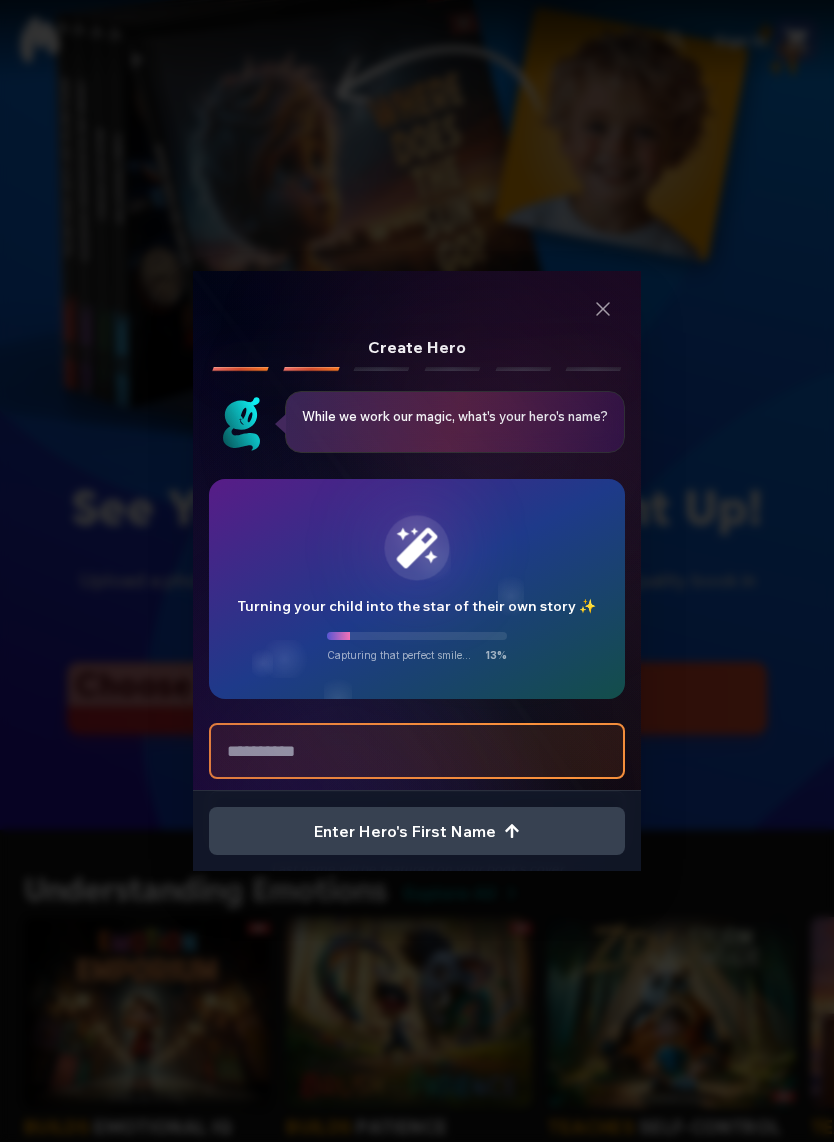 click at bounding box center [417, 751] 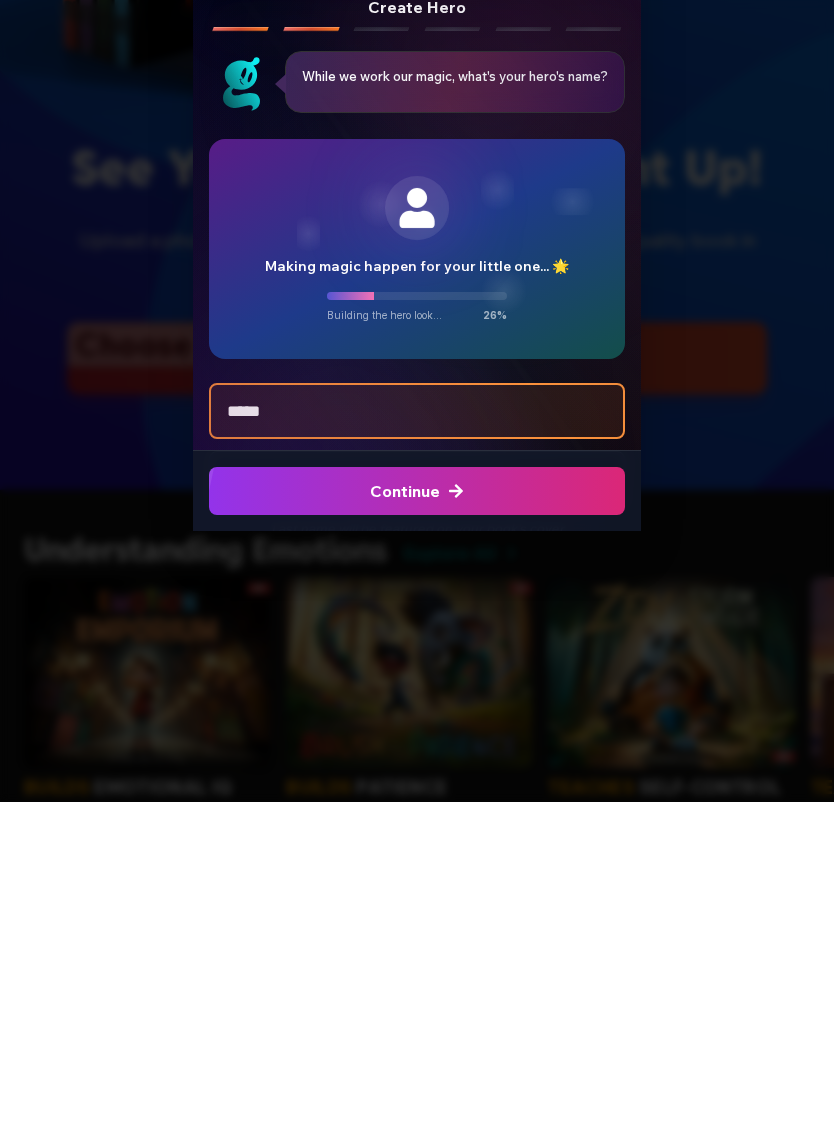 type on "******" 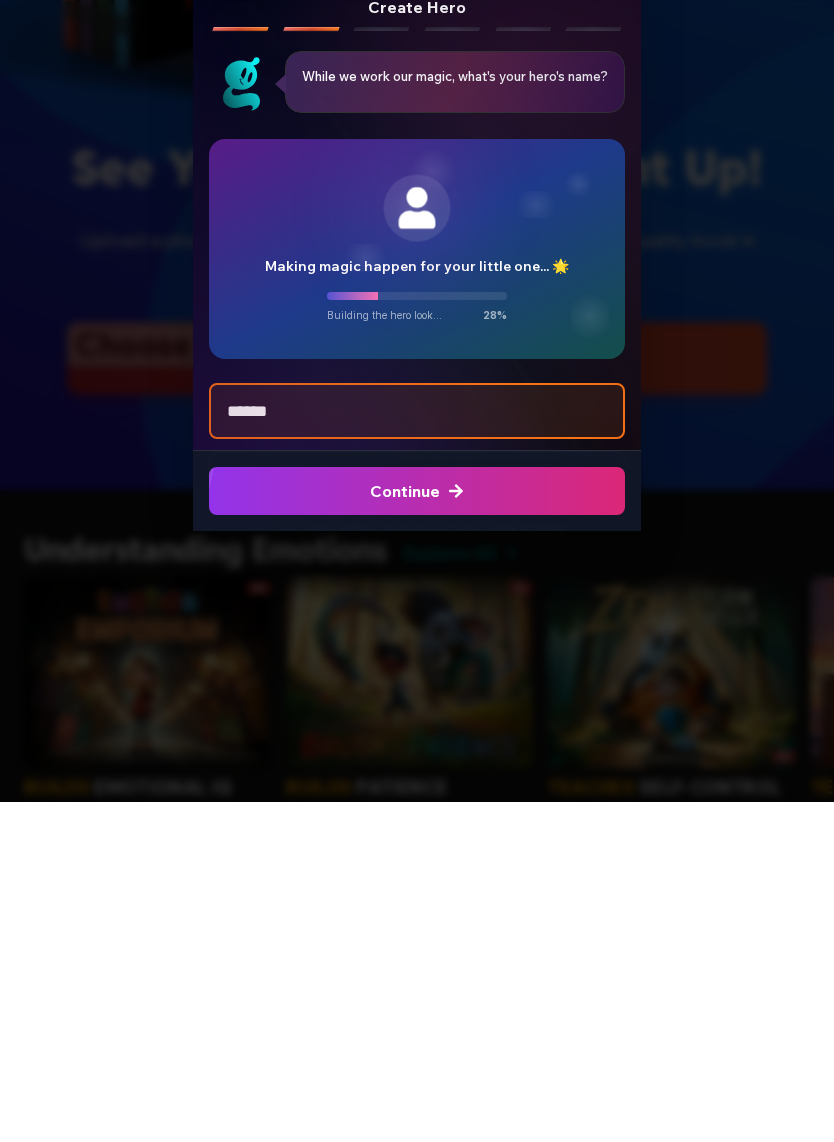 click at bounding box center [417, 831] 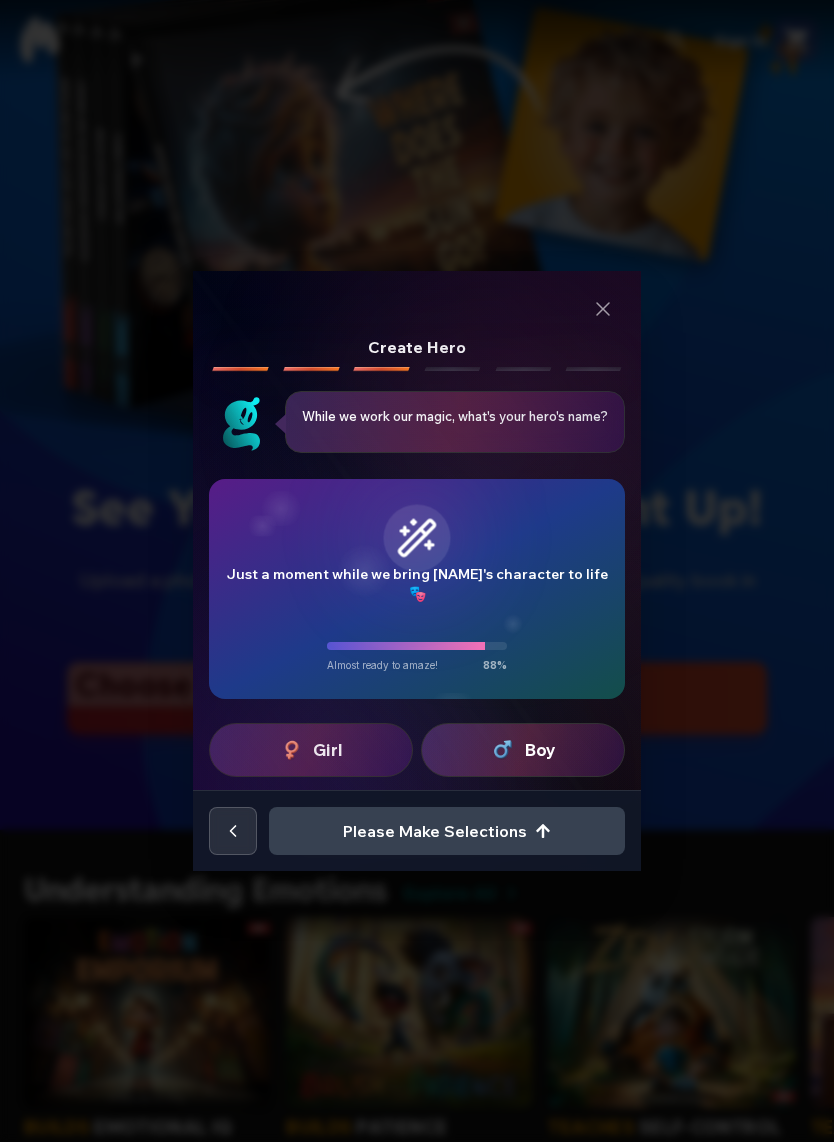 click on "Girl" at bounding box center (328, 750) 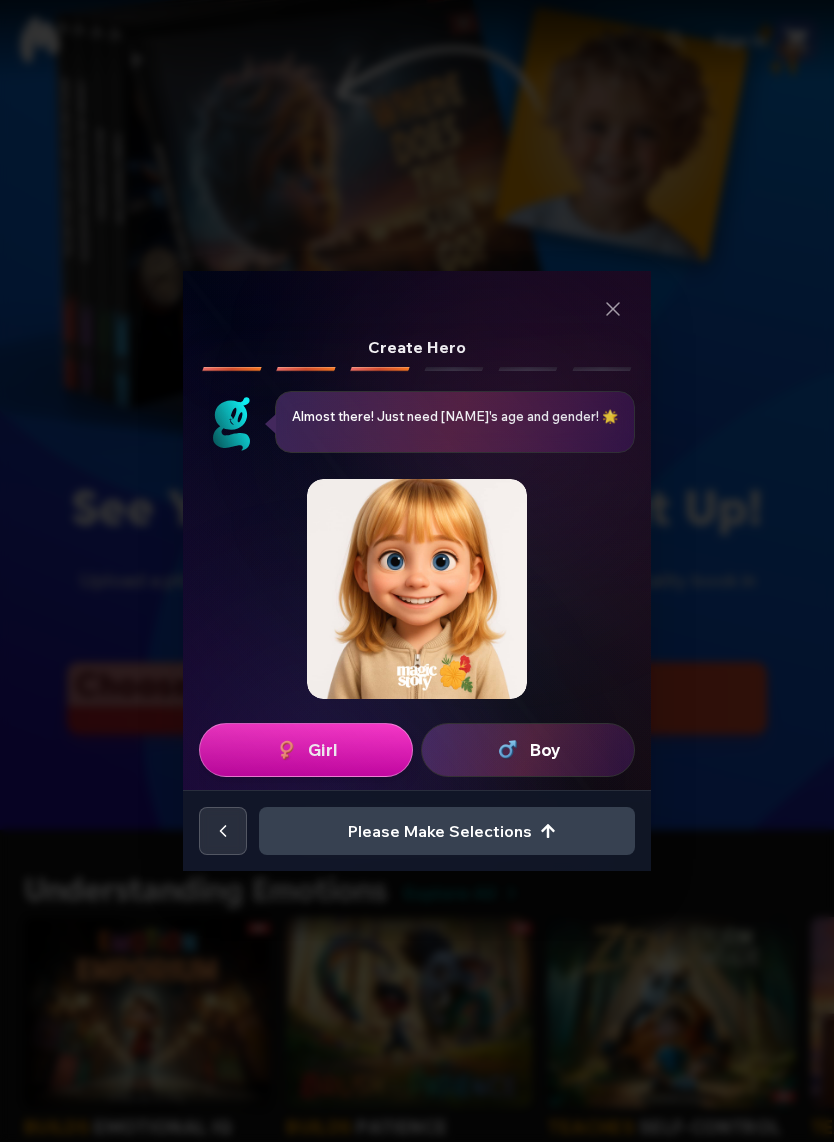 click on "Girl" at bounding box center (323, 750) 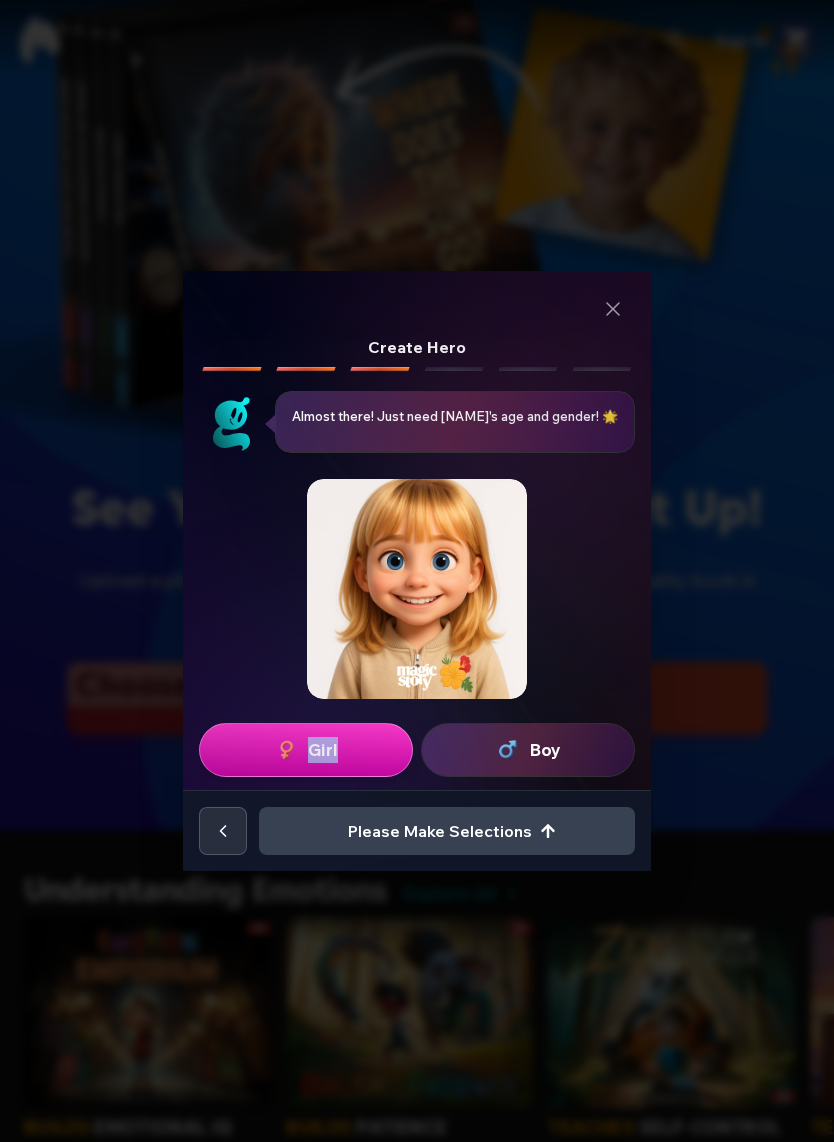 click at bounding box center (417, 589) 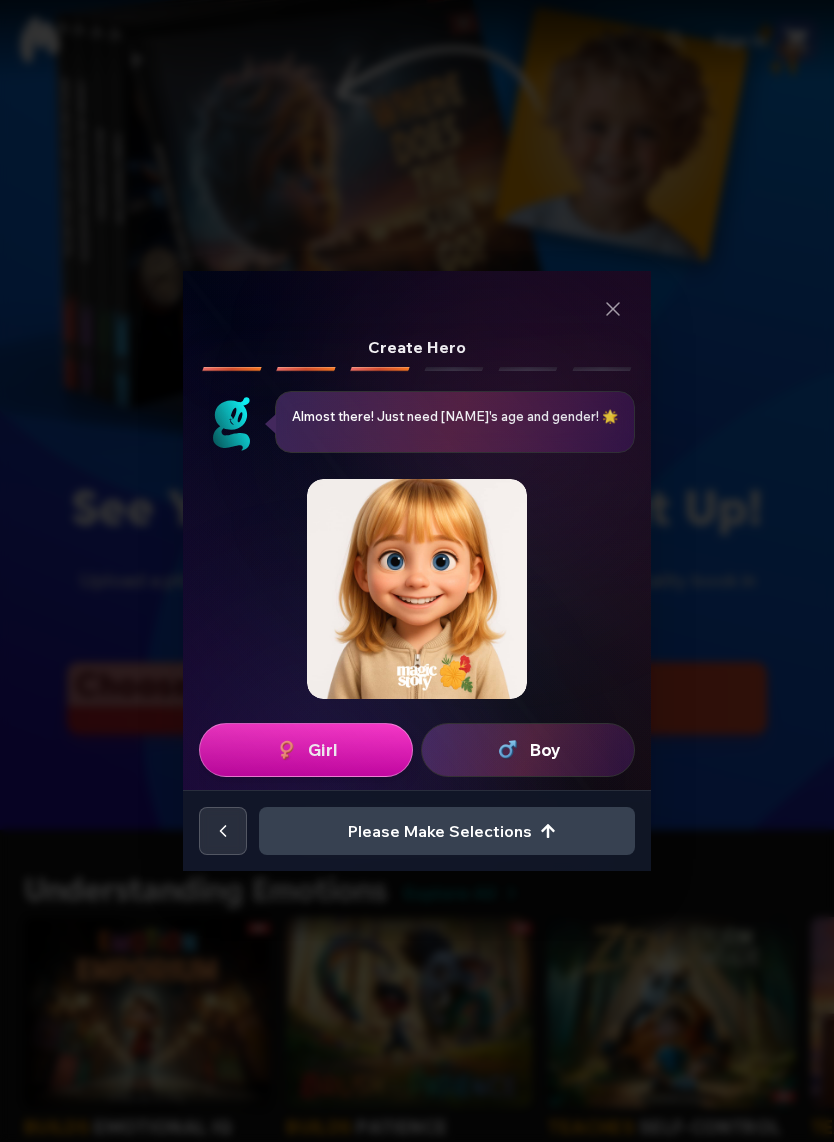 click at bounding box center [417, 589] 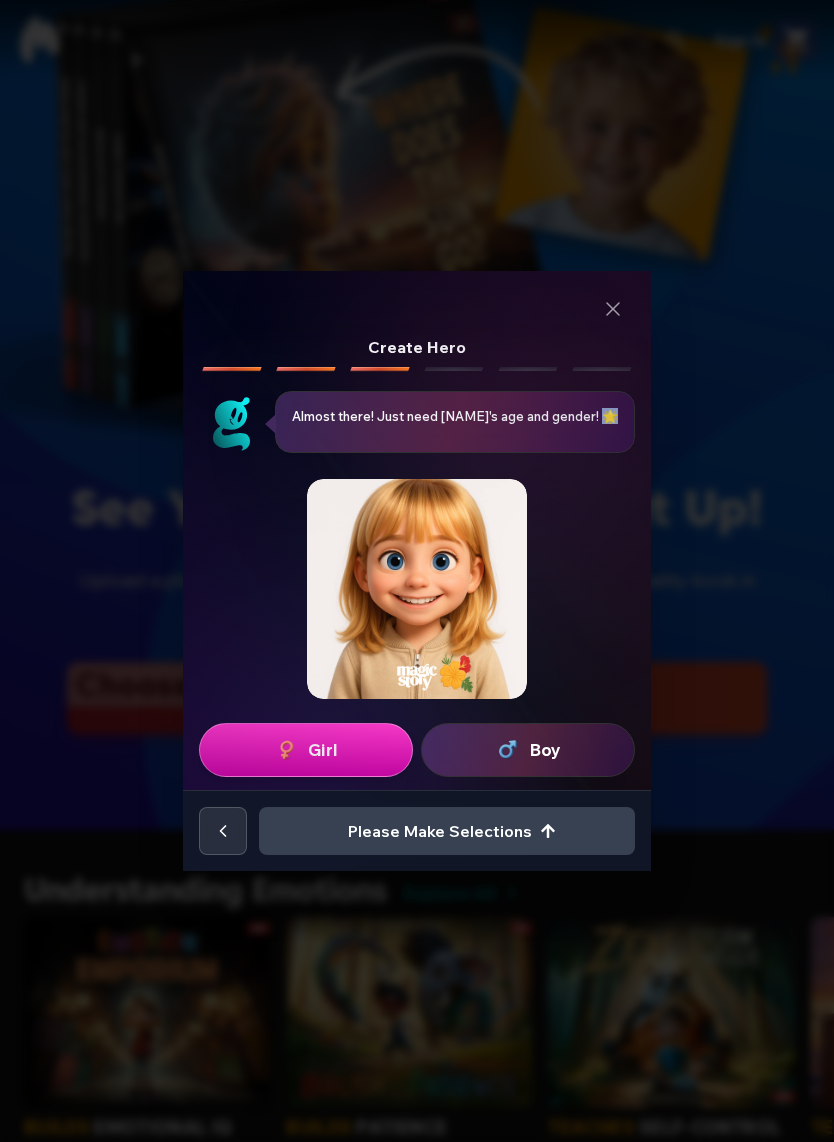 click on "Create Hero Create Hero Almost there! Just need [NAME]'s age and gender! 🌟 Almost there! Just need [NAME]'s age and gender! 🌟 Almost there! Just need [NAME]'s age and gender! 🌟 Almost there! Just need [NAME]'s age and gender! 🌟 Girl Boy − + 0 Please Make Selections 0 Please Make Selections" at bounding box center (417, 571) 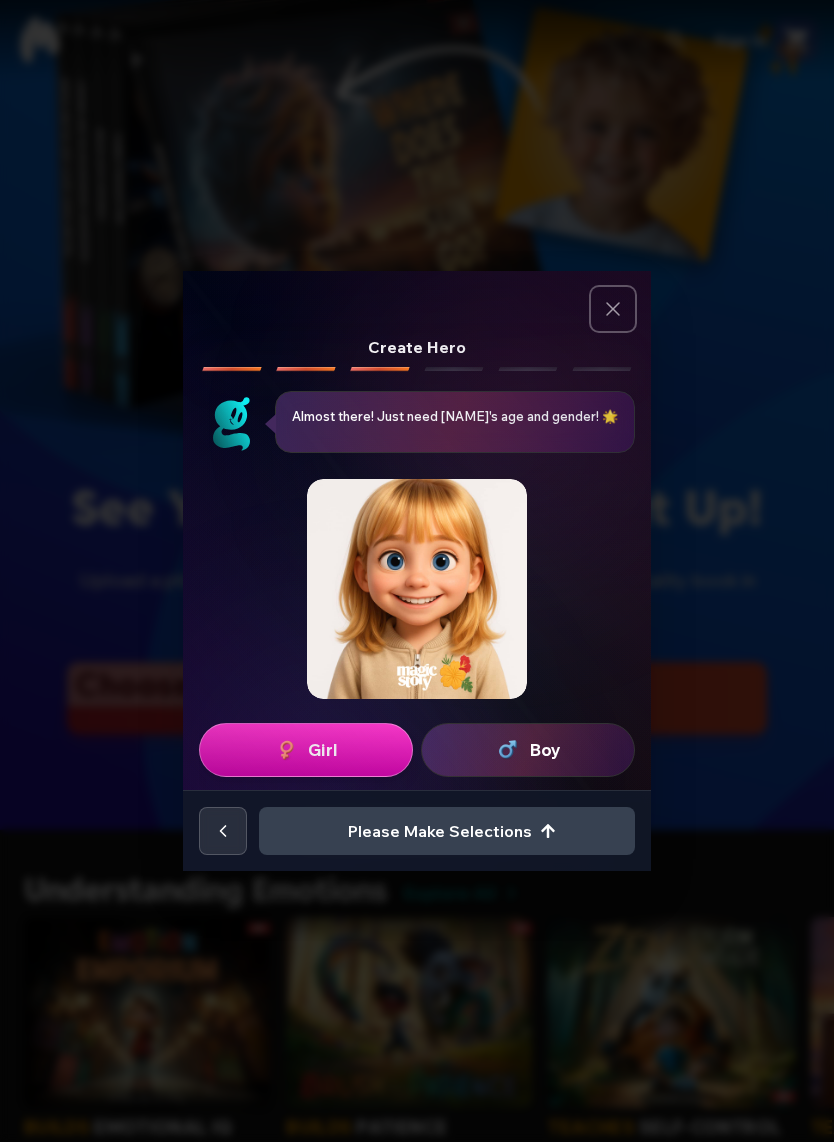 click 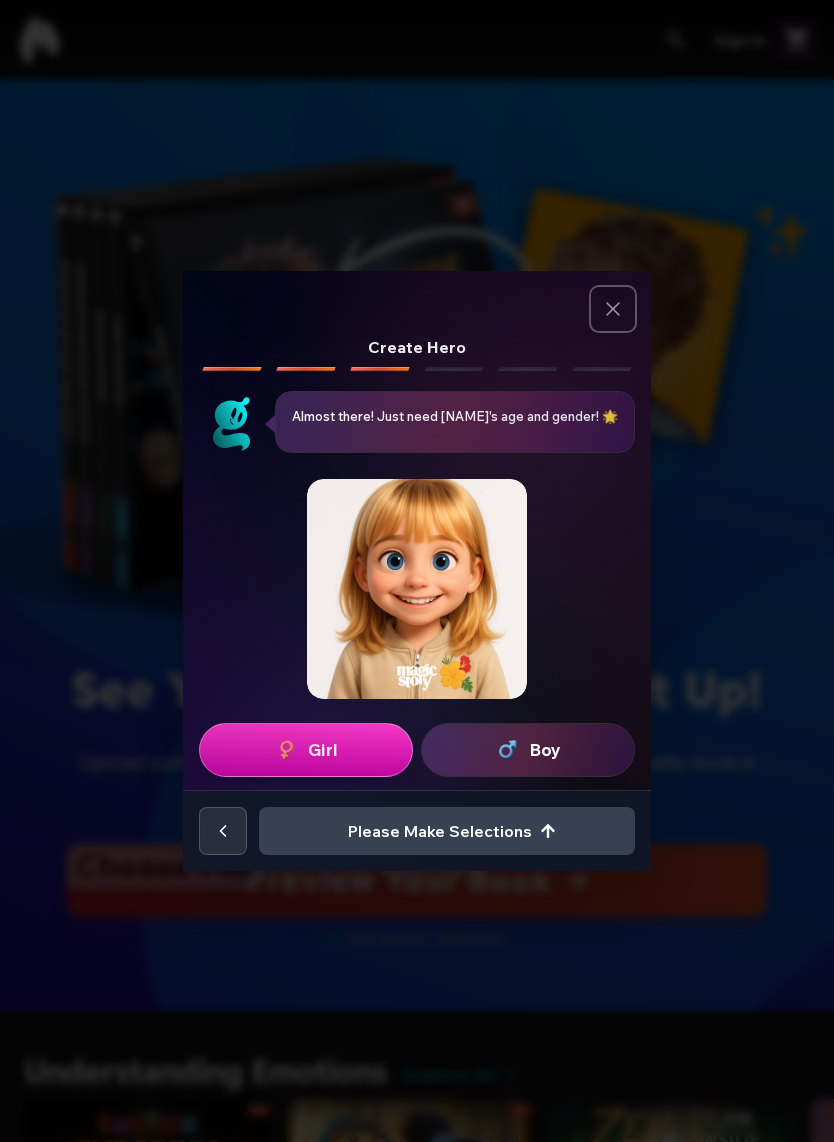 scroll, scrollTop: 182, scrollLeft: 0, axis: vertical 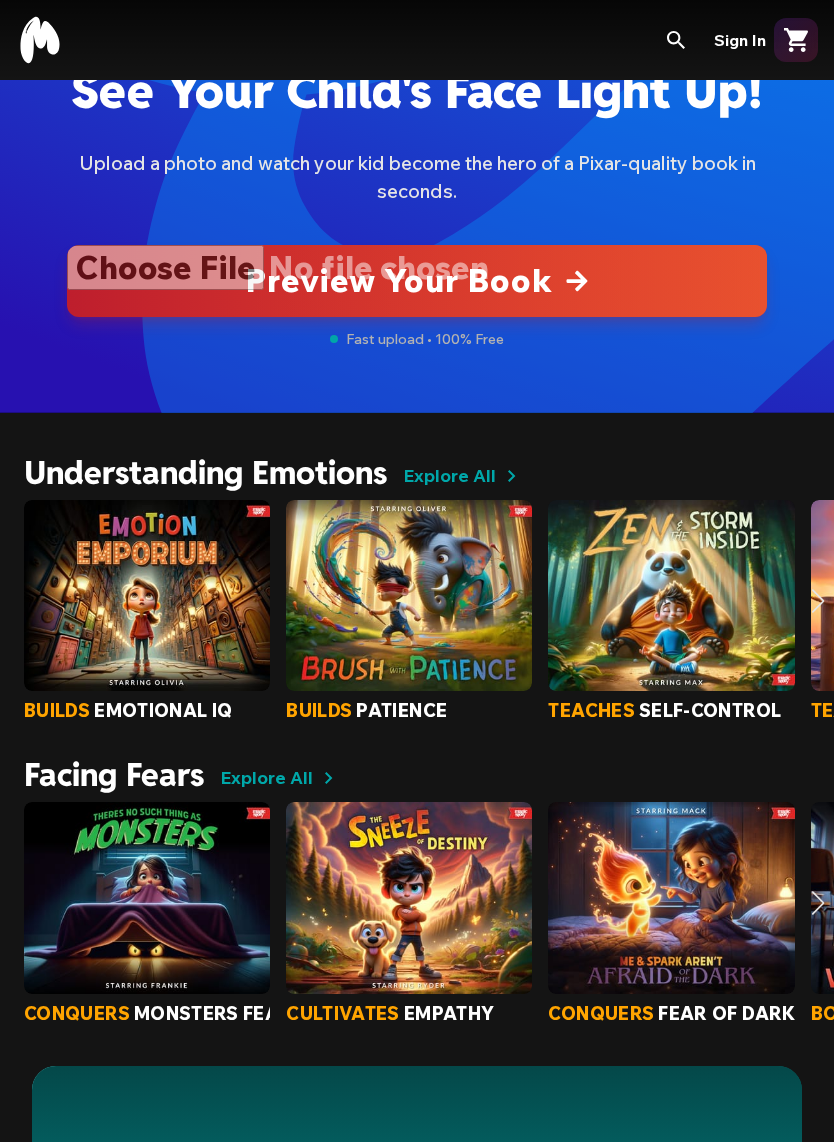 click on "Explore All" at bounding box center [449, 476] 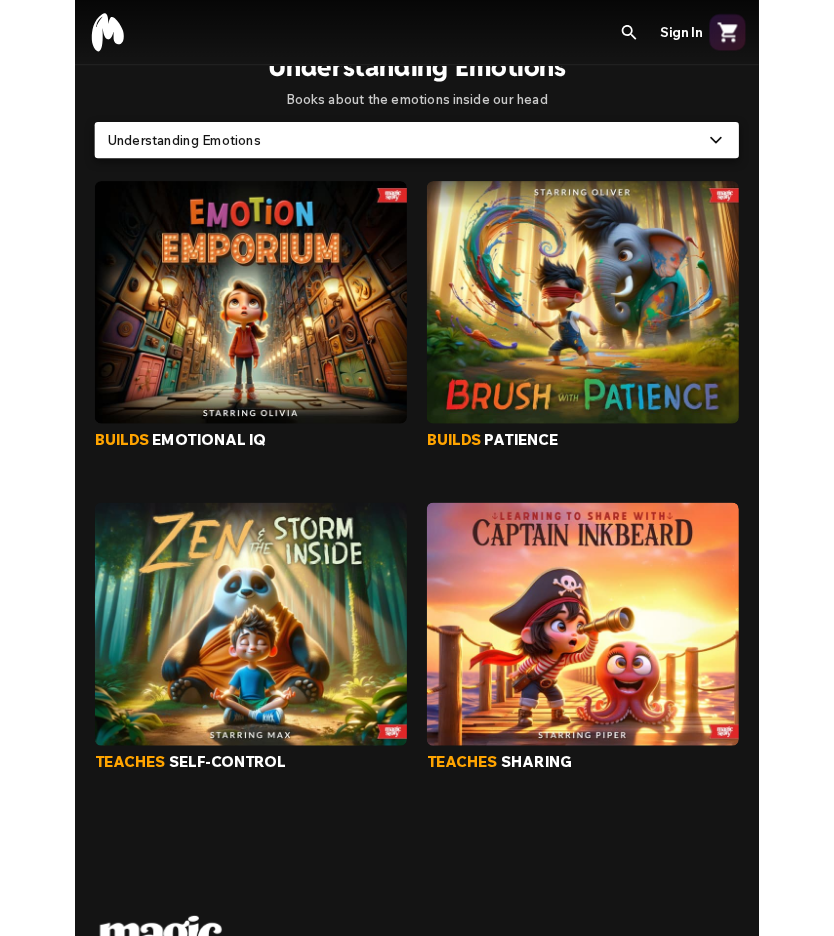 scroll, scrollTop: 0, scrollLeft: 0, axis: both 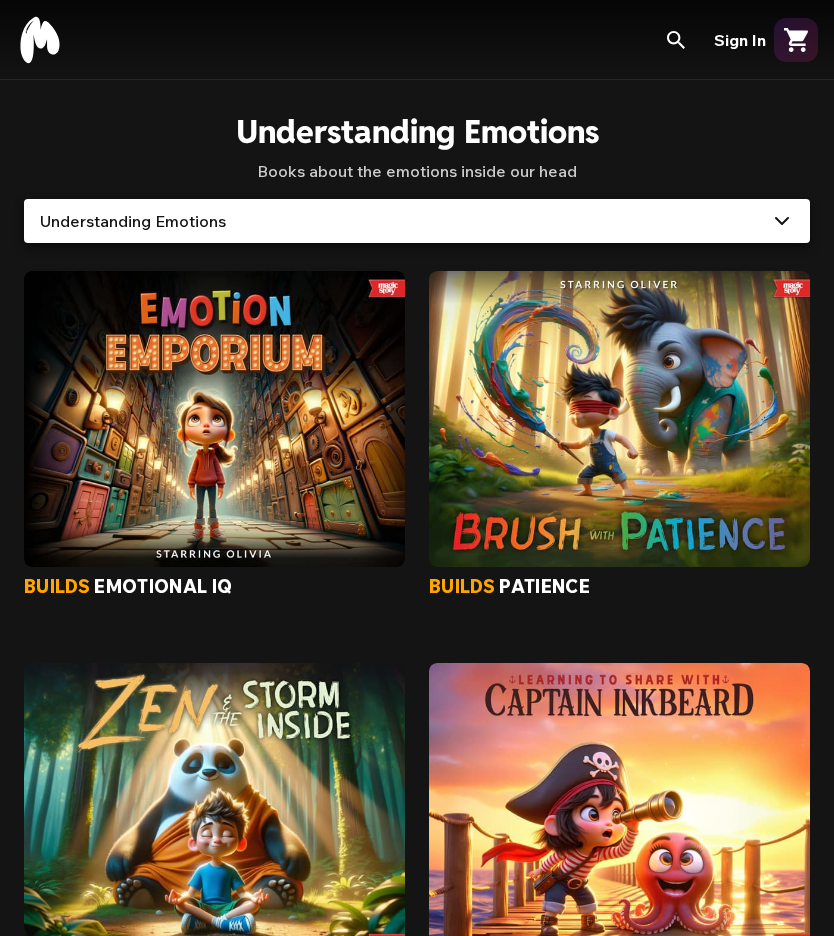 click at bounding box center [214, 419] 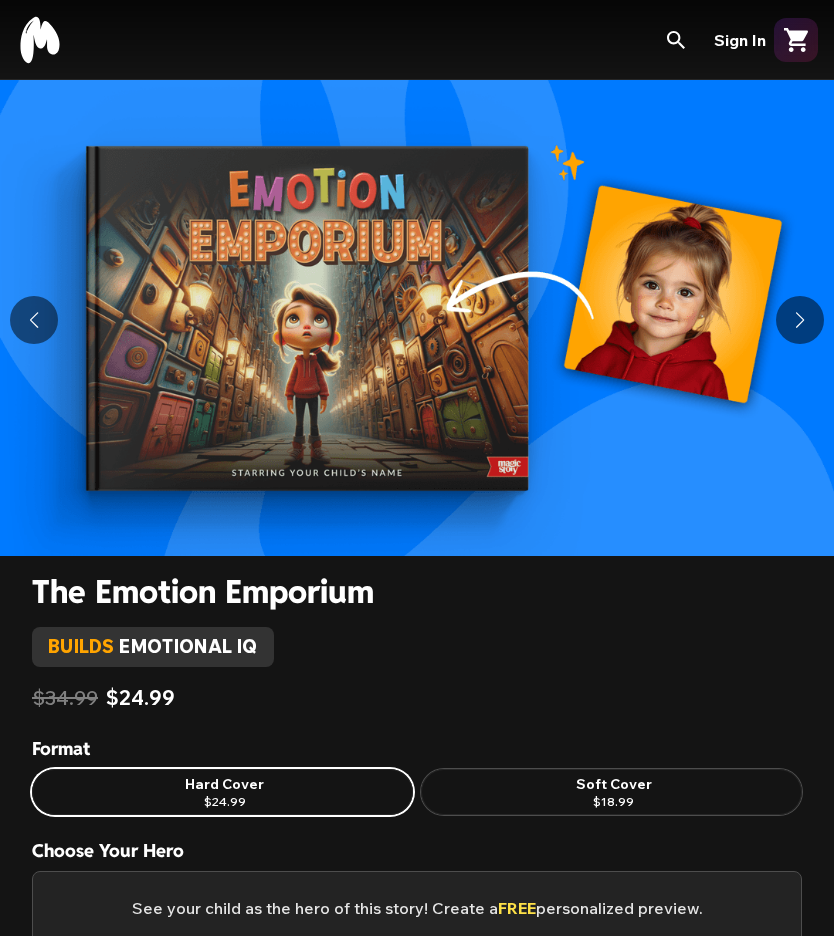 click on "$18.99" at bounding box center (613, 802) 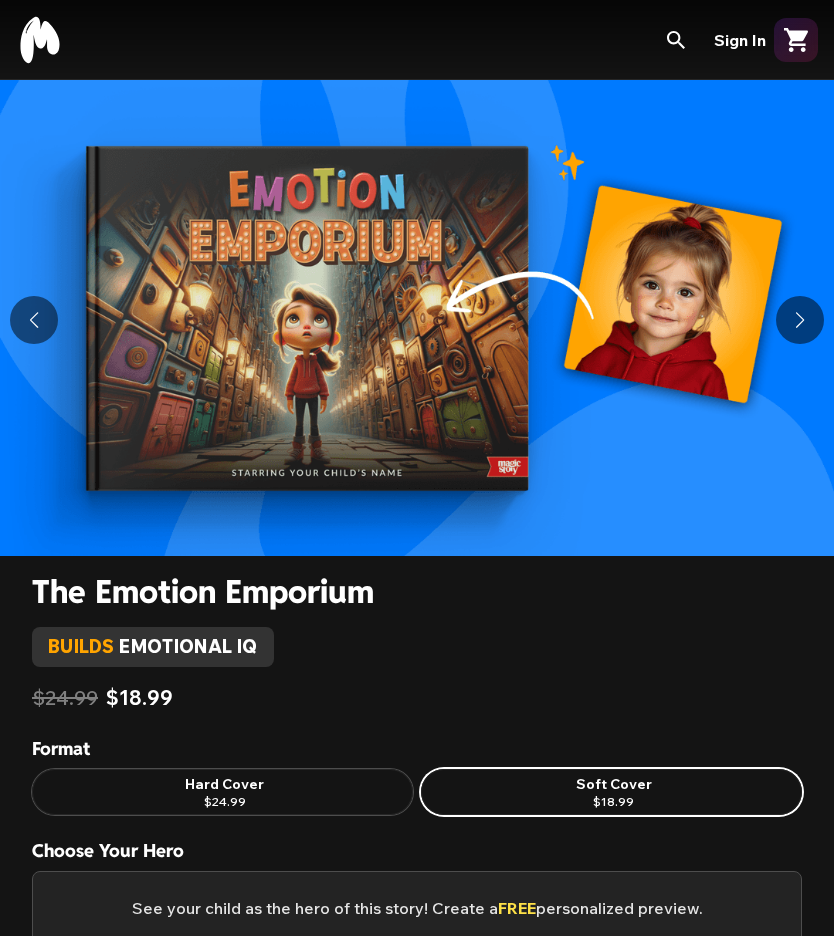 click on "$24.99" at bounding box center [225, 802] 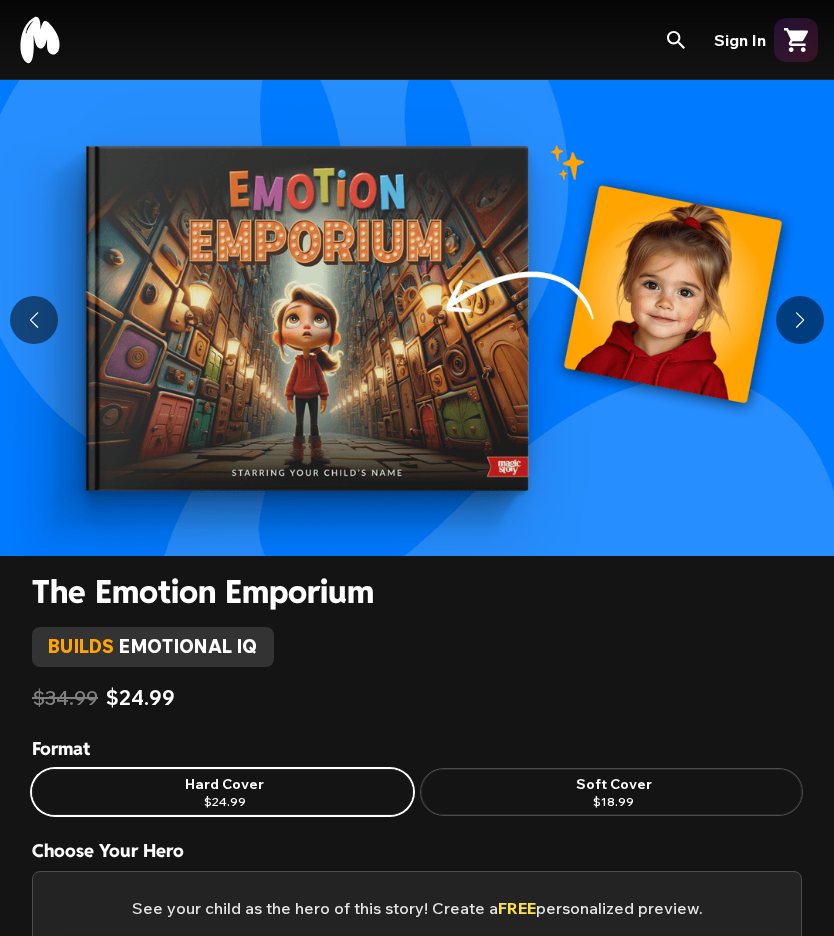 click at bounding box center (800, 320) 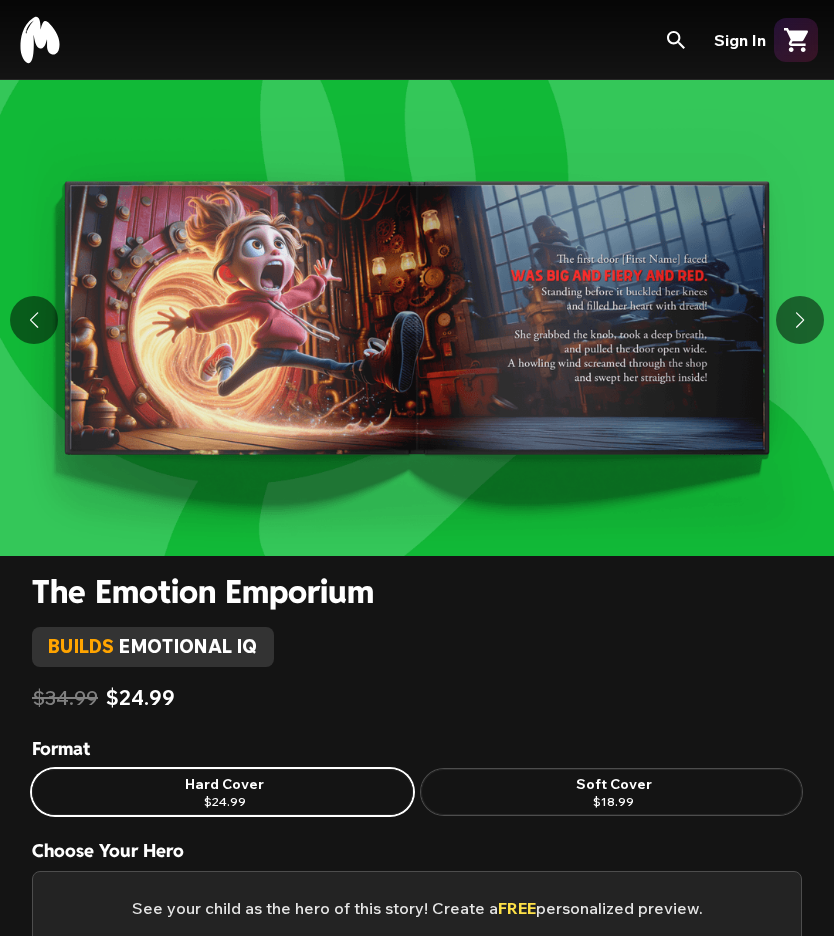 click at bounding box center [800, 320] 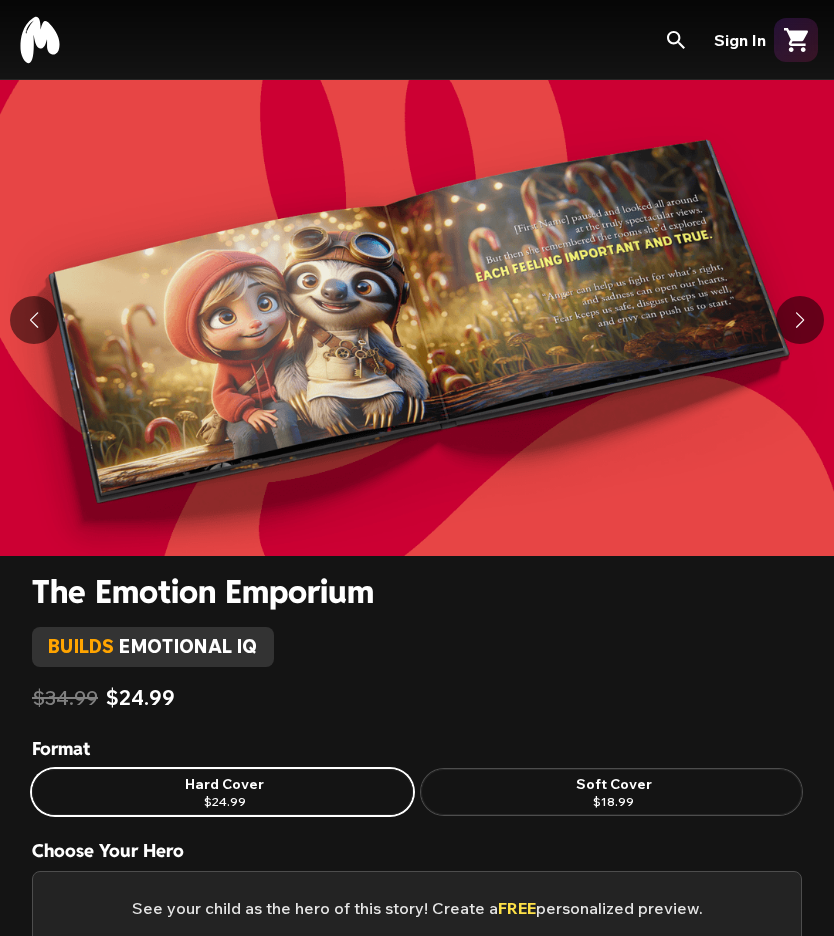 click at bounding box center (800, 320) 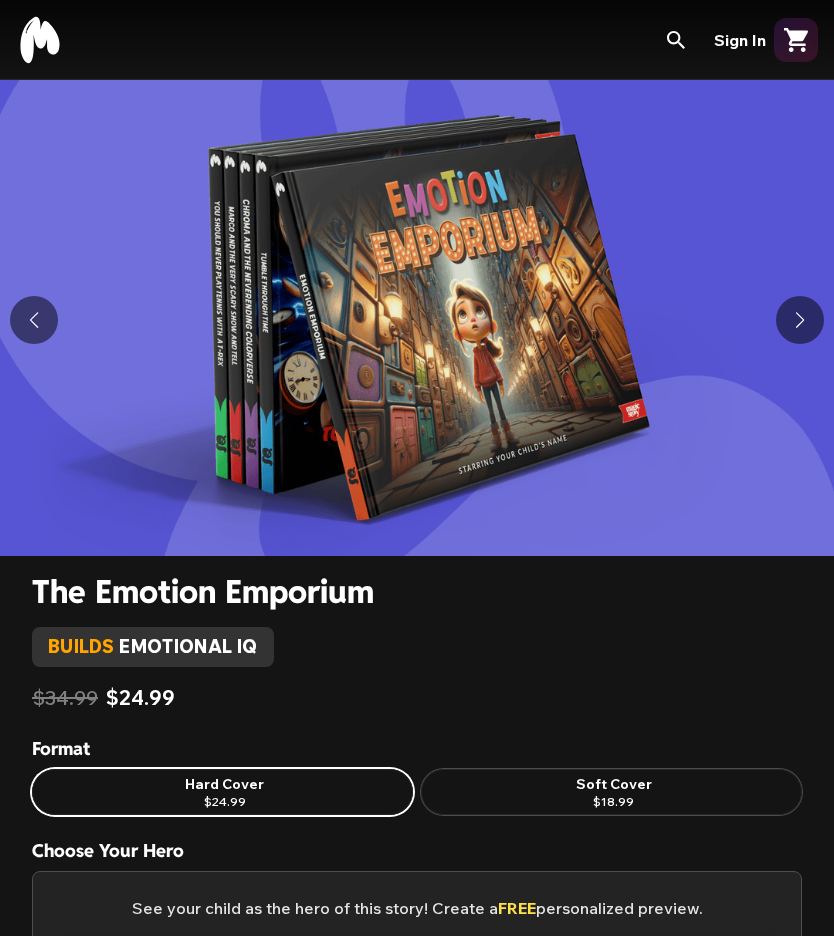 click at bounding box center (800, 320) 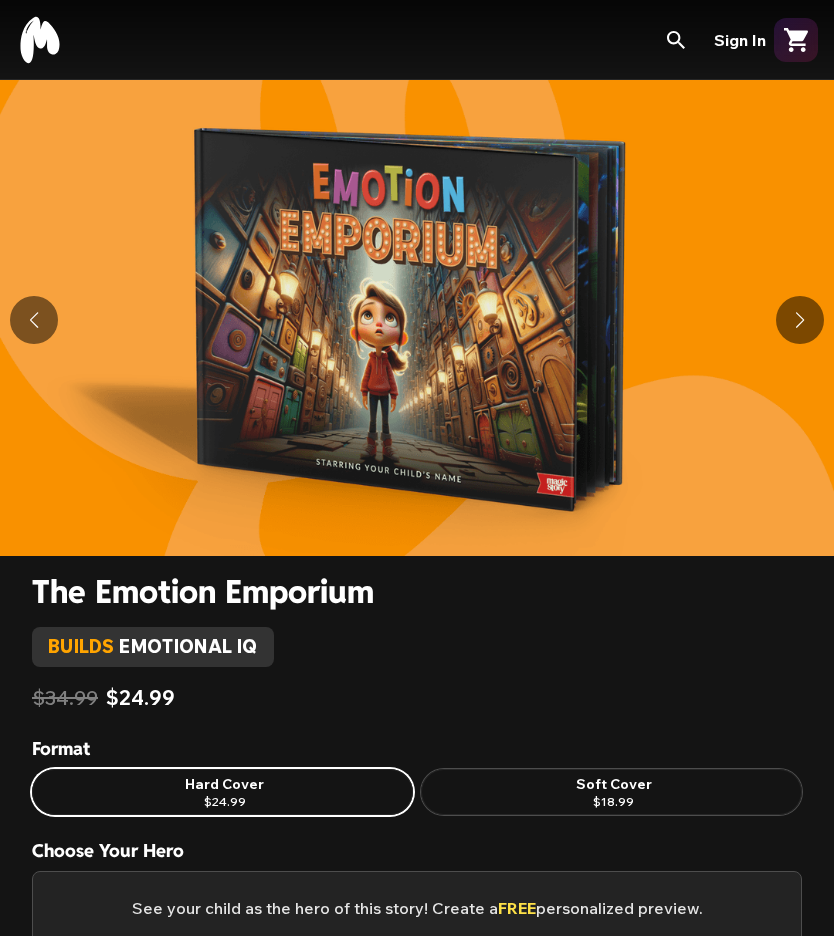 click at bounding box center (800, 320) 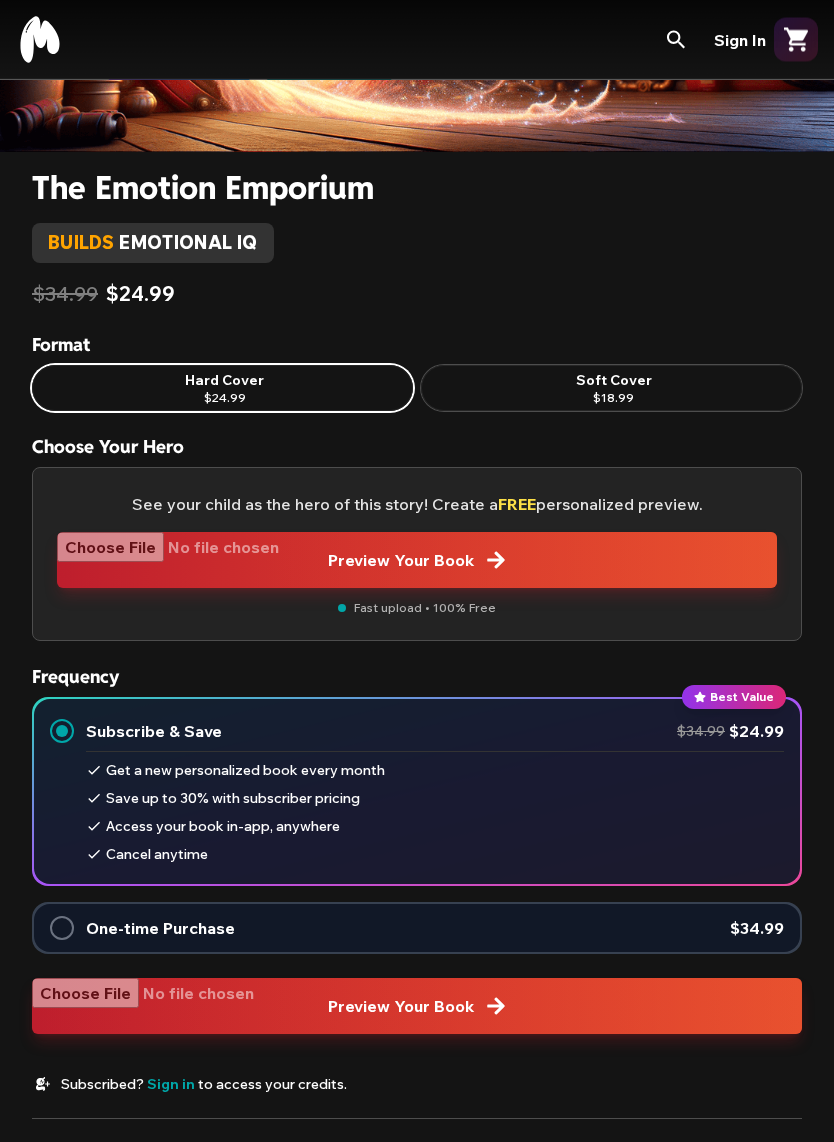 scroll, scrollTop: 404, scrollLeft: 0, axis: vertical 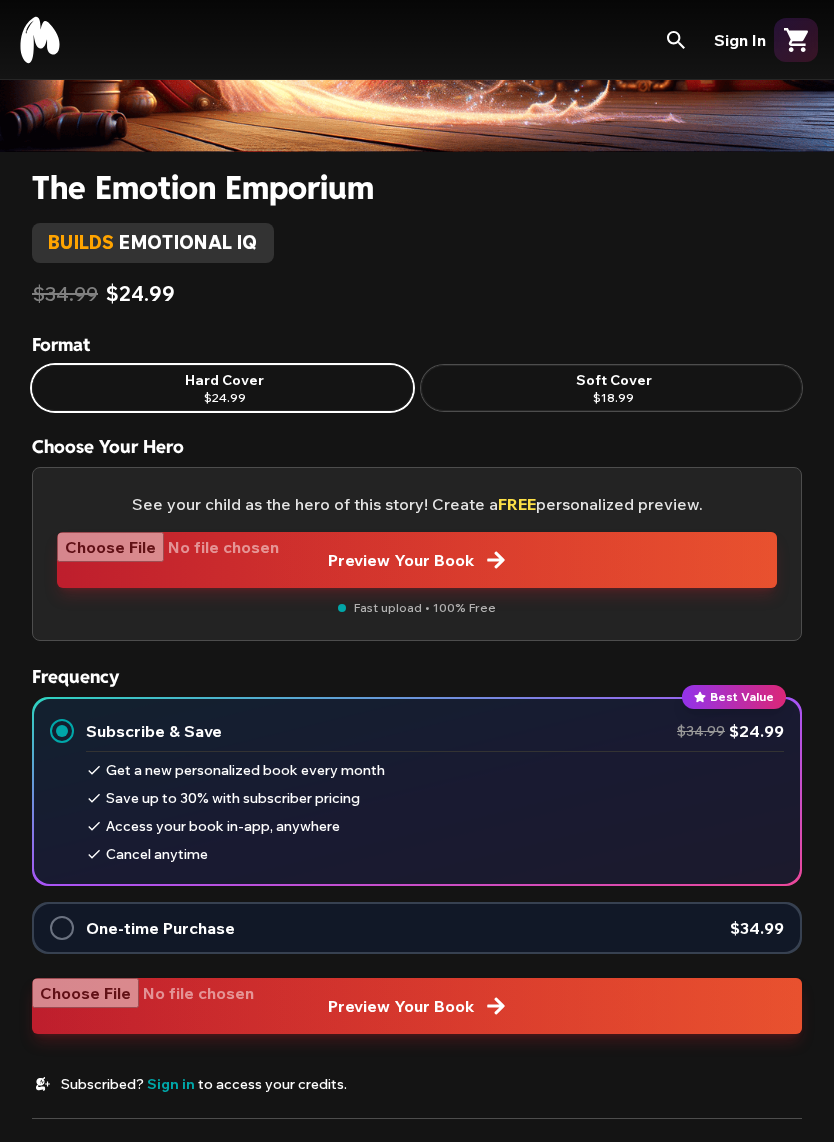 click at bounding box center (417, 560) 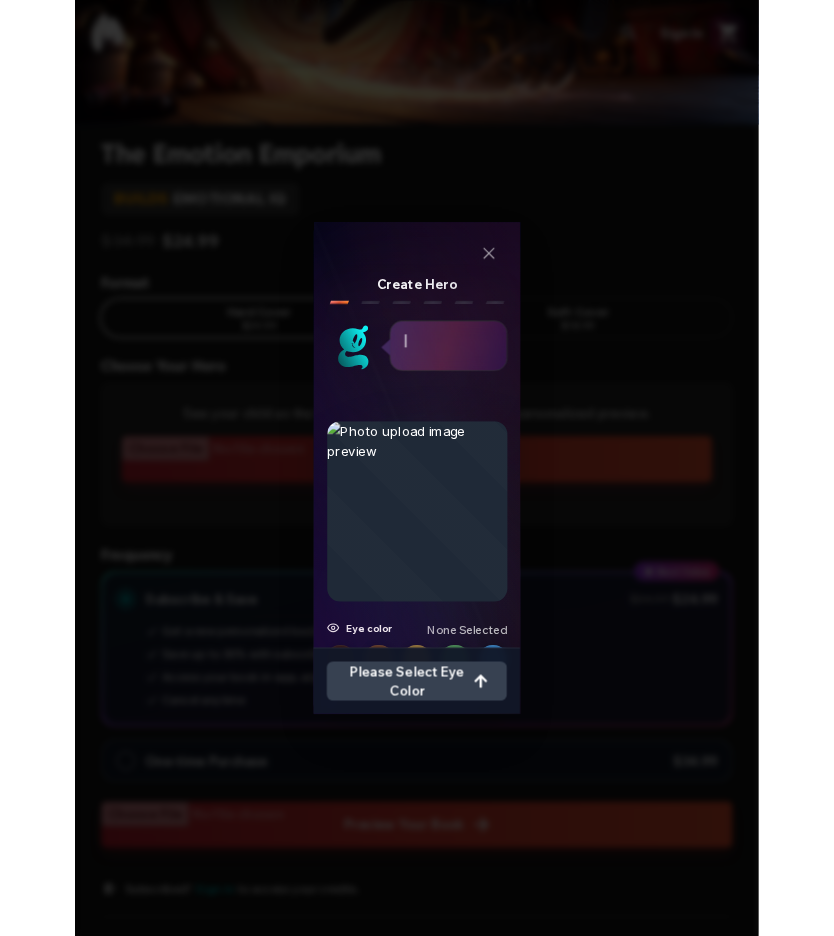 scroll, scrollTop: 0, scrollLeft: 0, axis: both 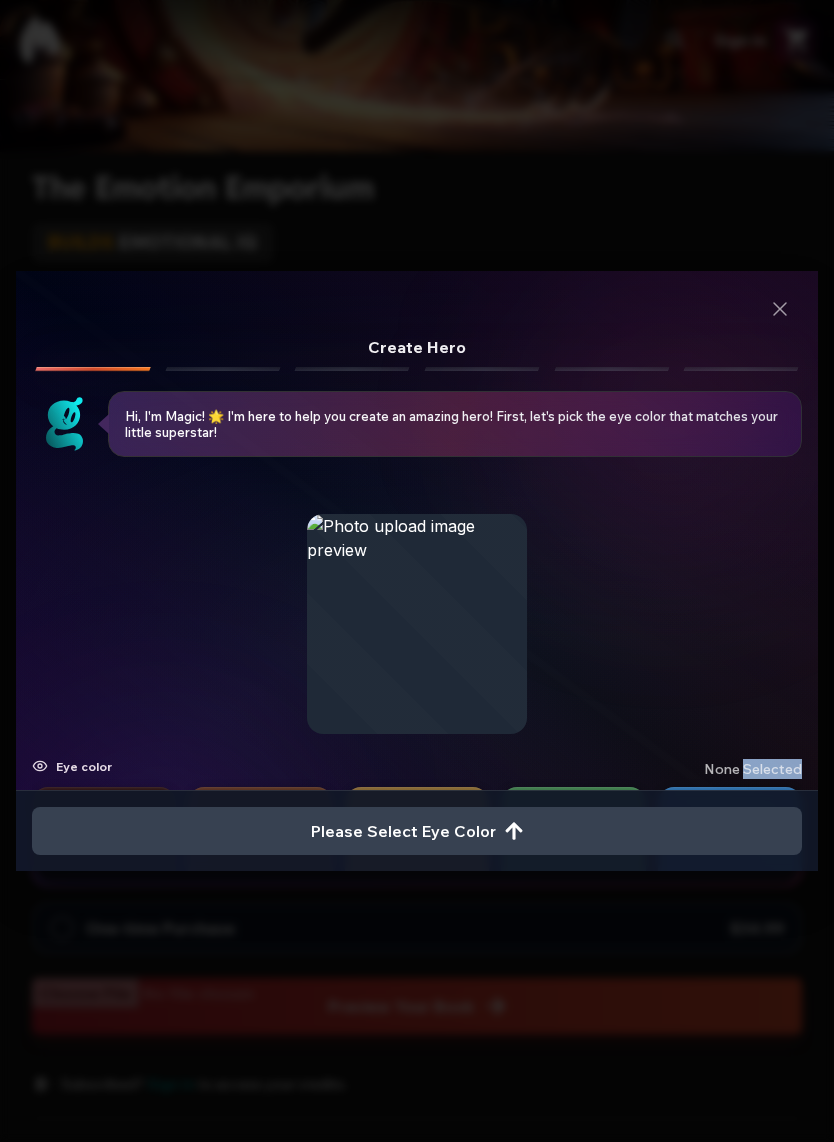 click at bounding box center [417, 624] 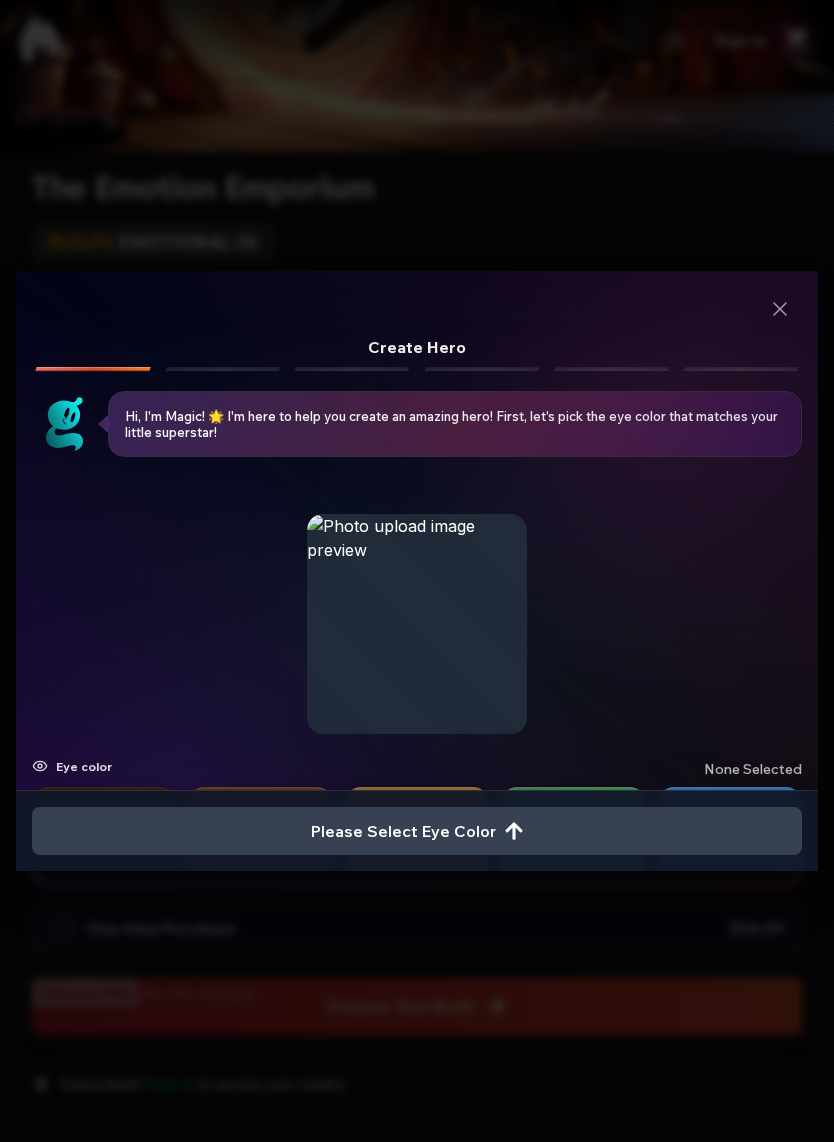click at bounding box center (730, 859) 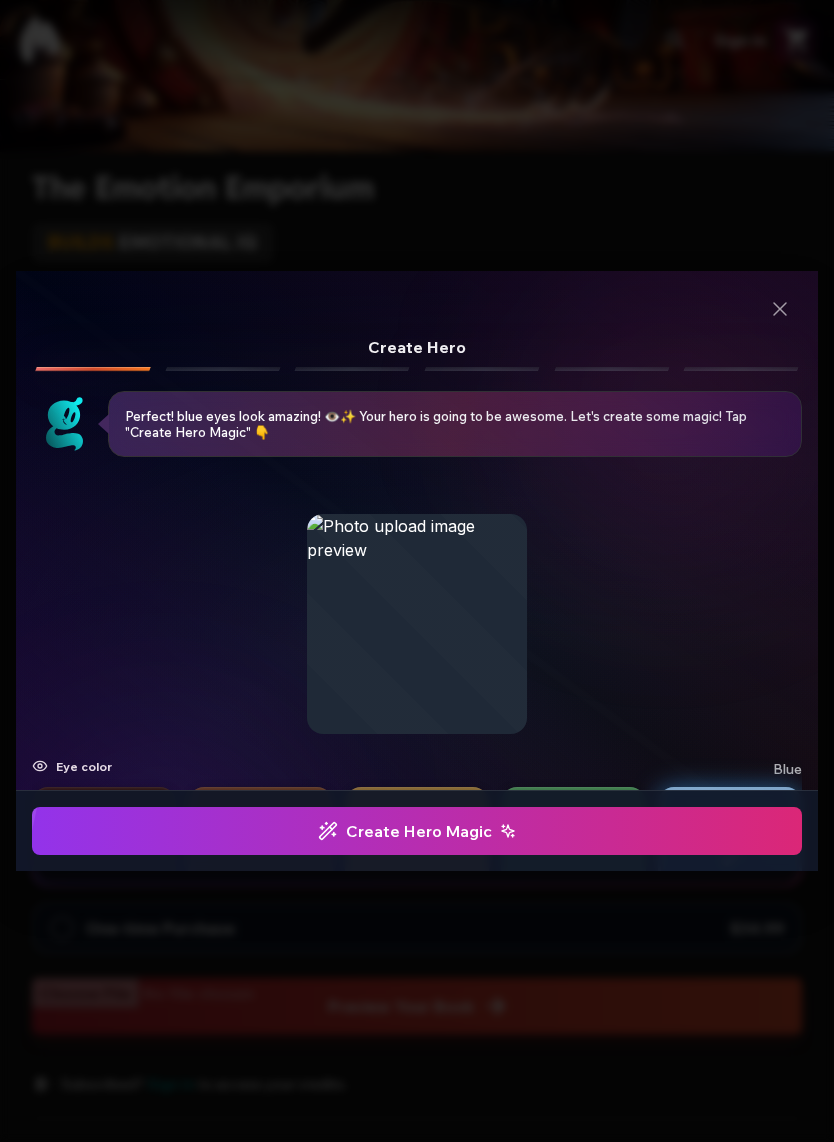 click on "Create Hero Magic" at bounding box center (417, 831) 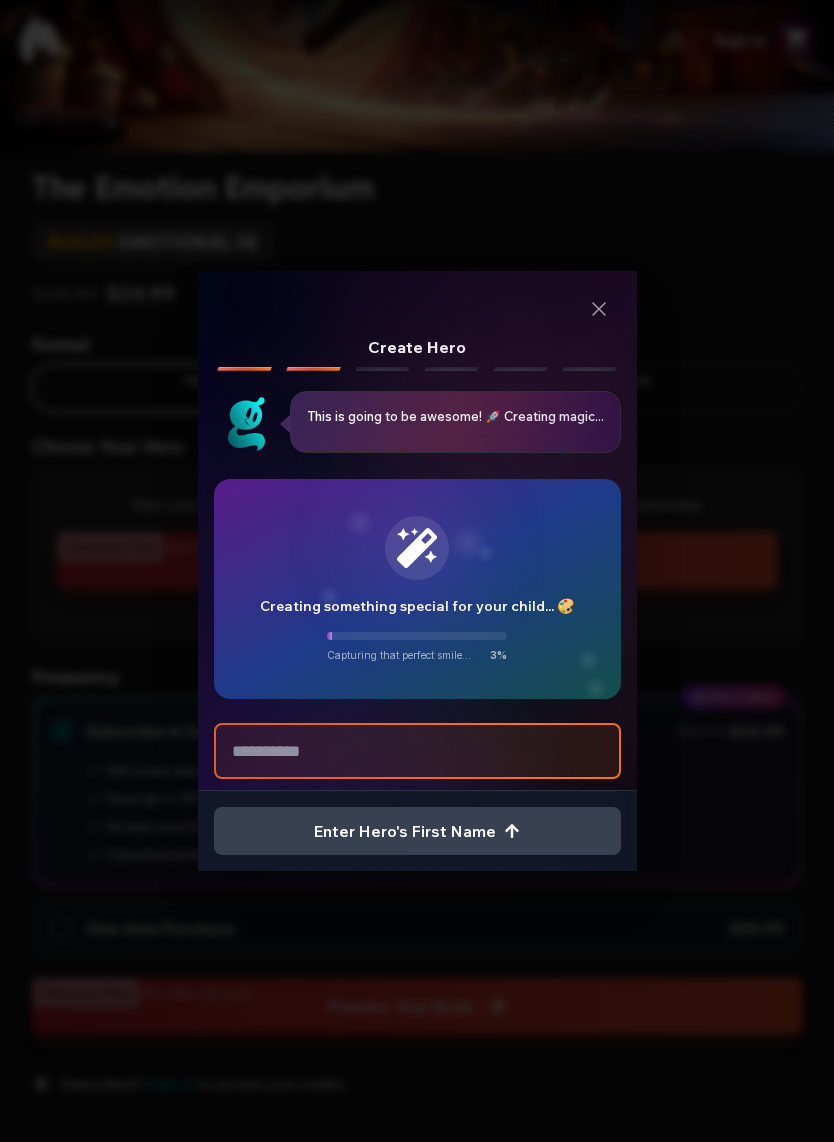 click at bounding box center [417, 751] 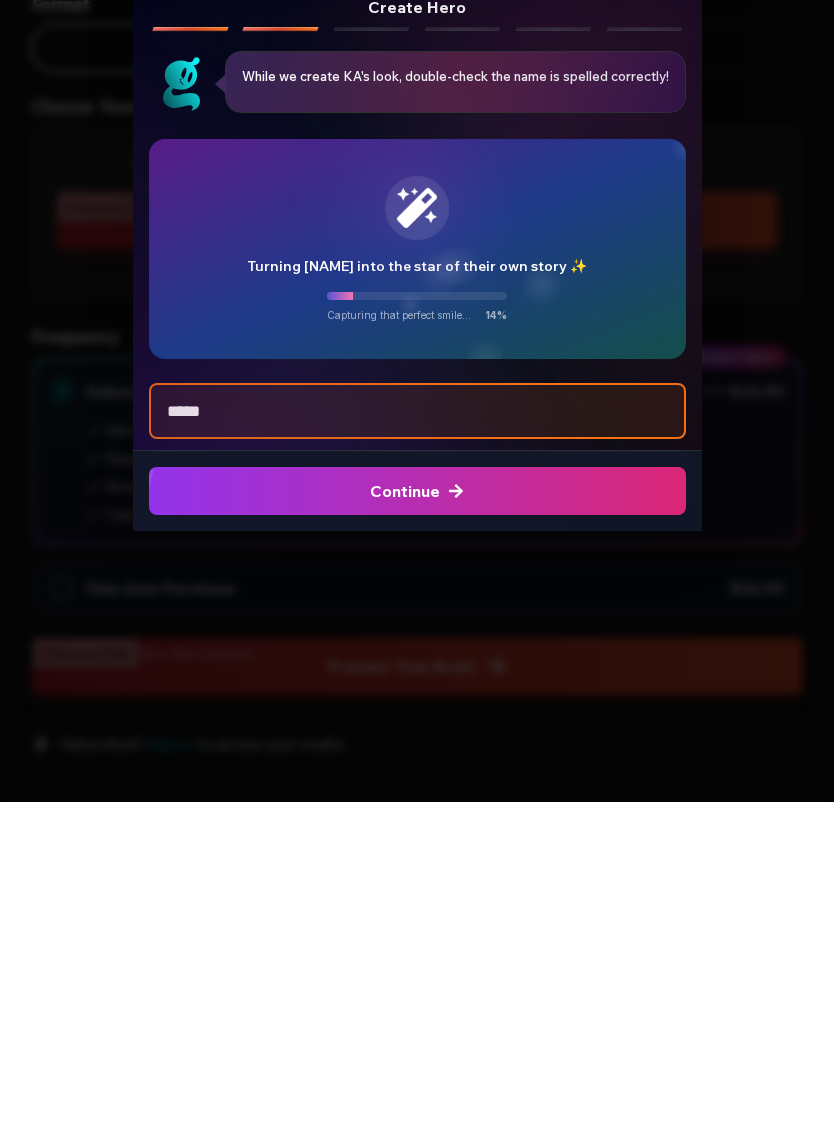 type on "******" 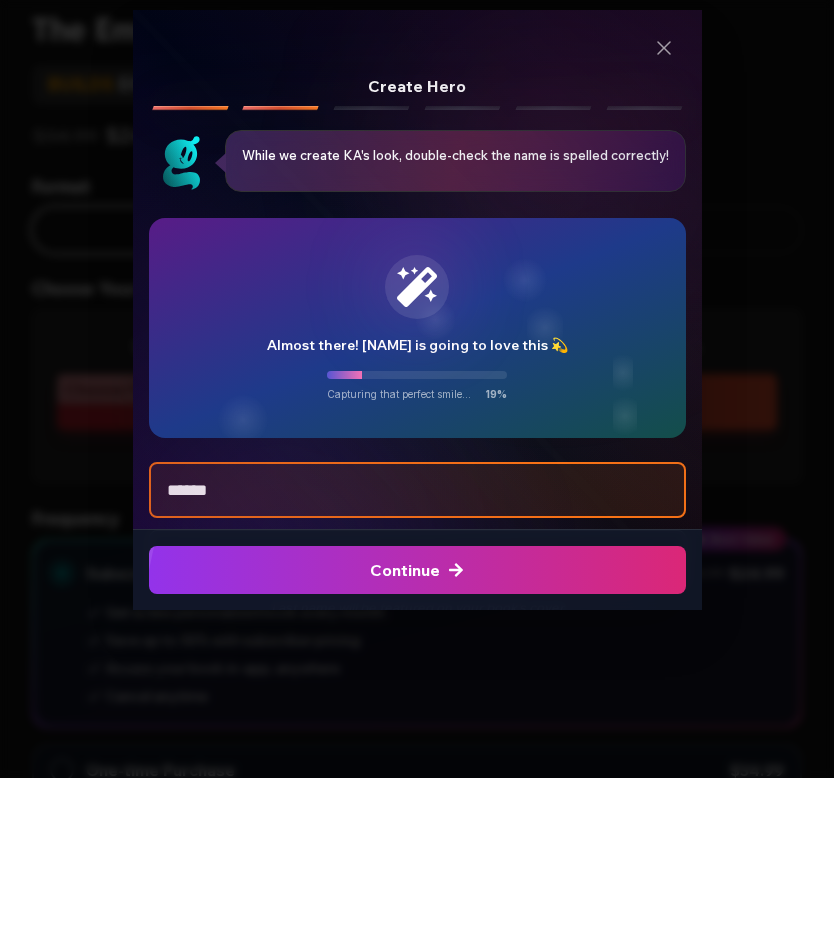 scroll, scrollTop: 1, scrollLeft: 0, axis: vertical 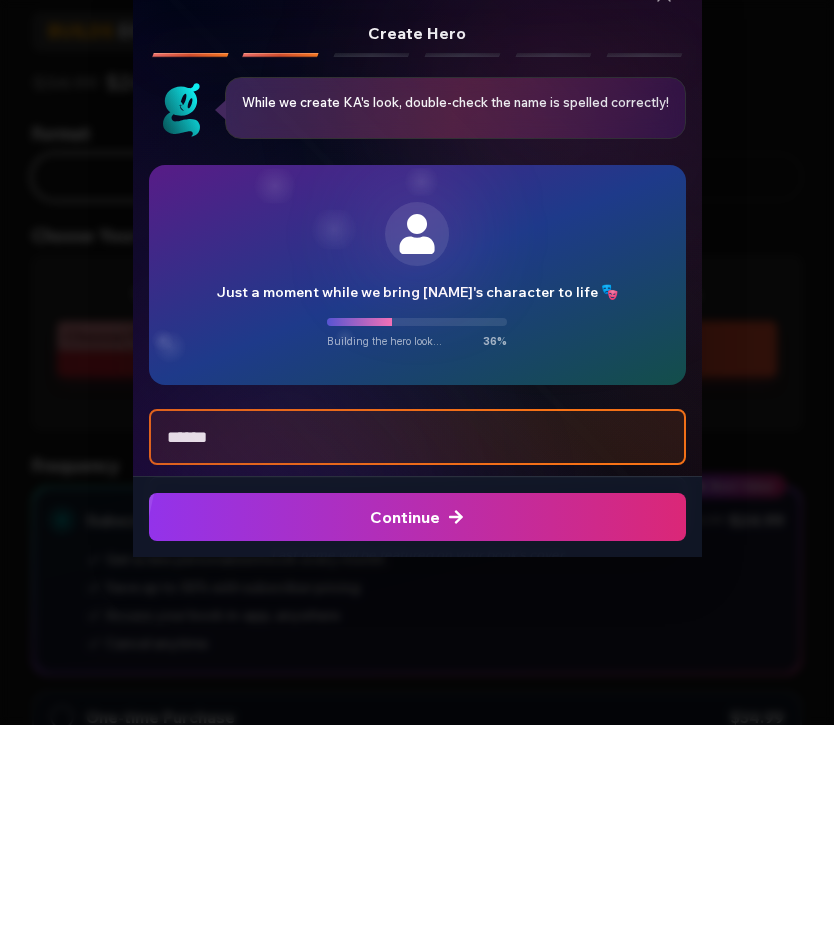 click 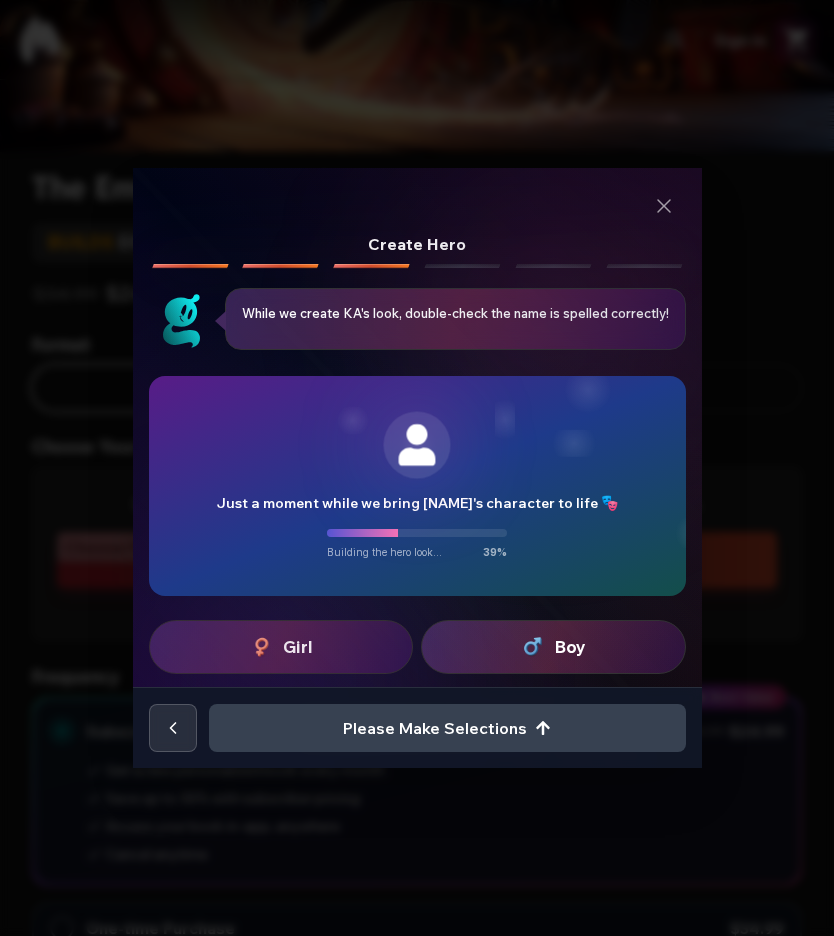 click on "Girl" at bounding box center [298, 647] 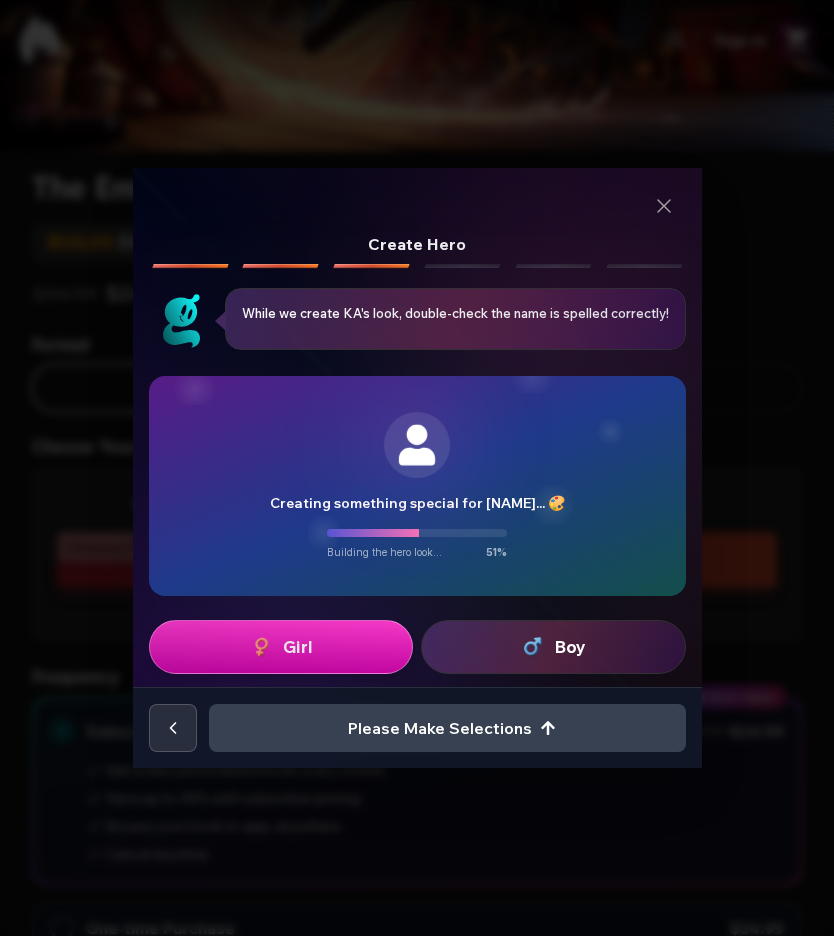 click on "While we create KA's look, double-check the name is spelled correctly!" at bounding box center (455, 313) 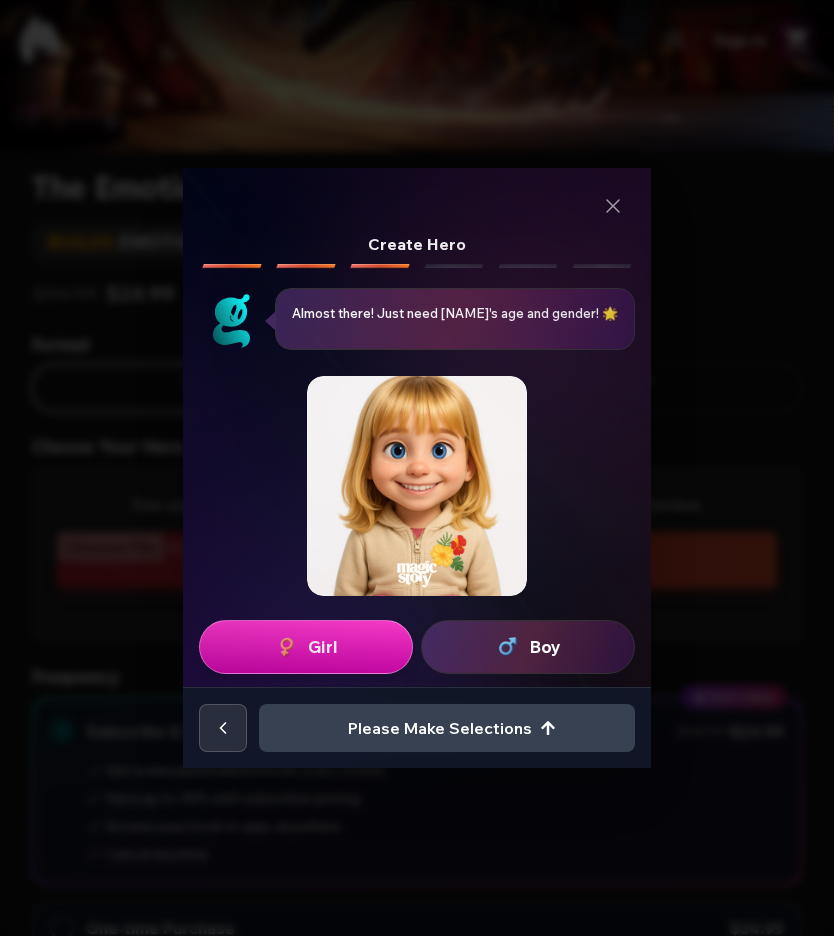 click on "Girl" at bounding box center (323, 647) 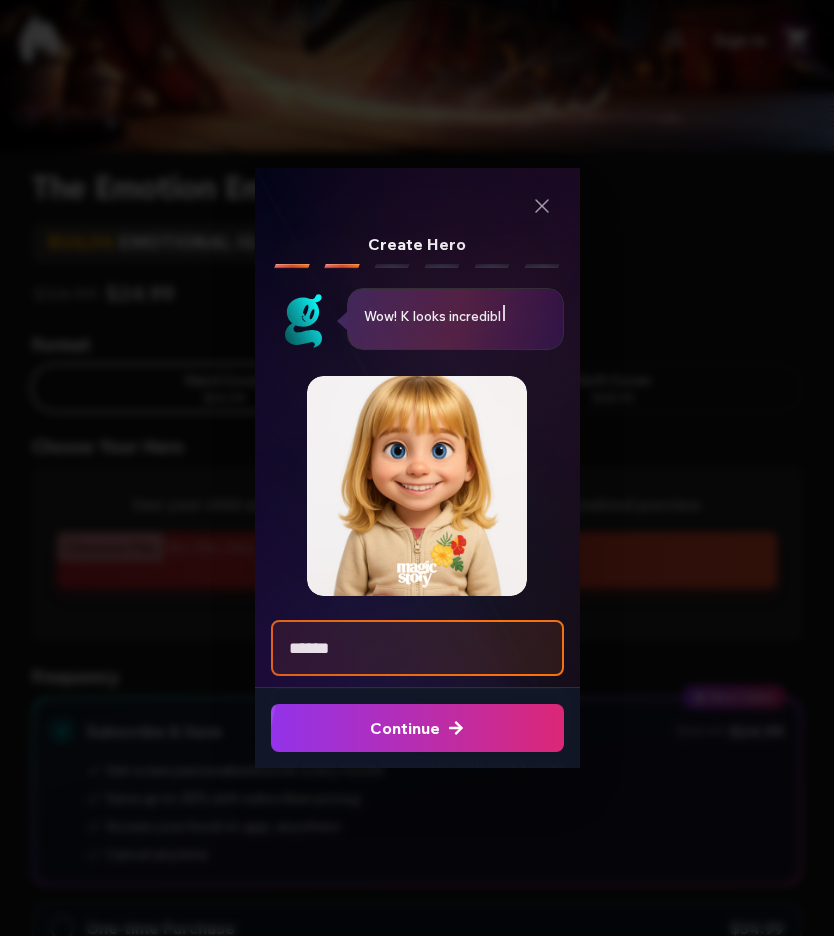click at bounding box center (-170, 728) 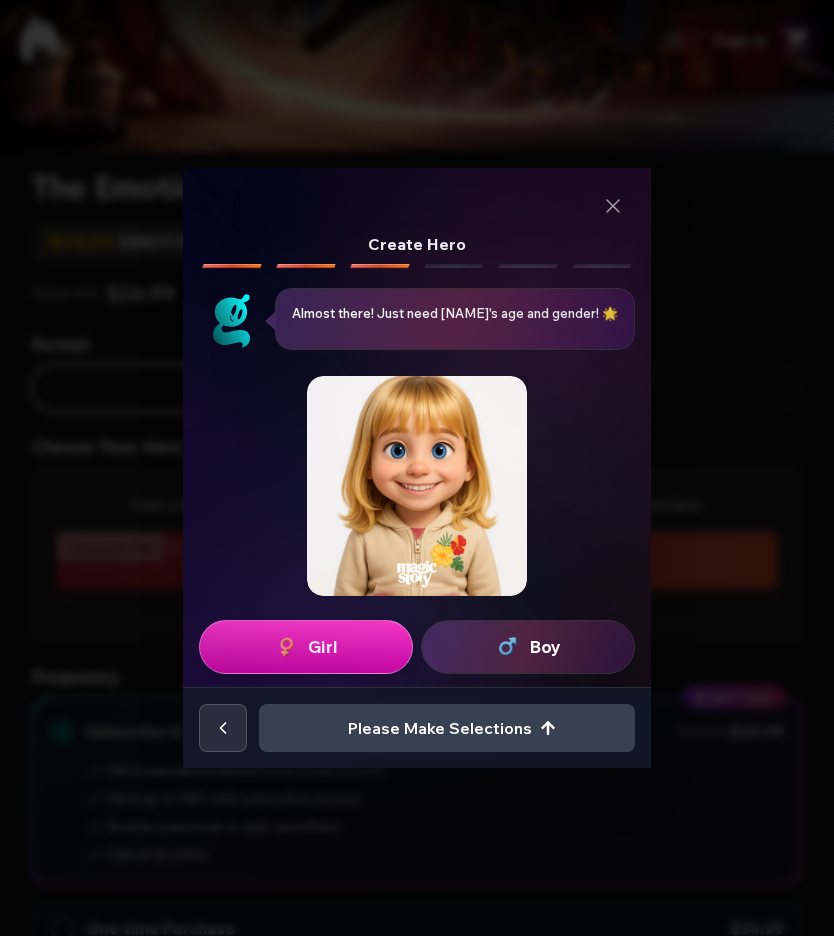 click on "Girl" at bounding box center [306, 647] 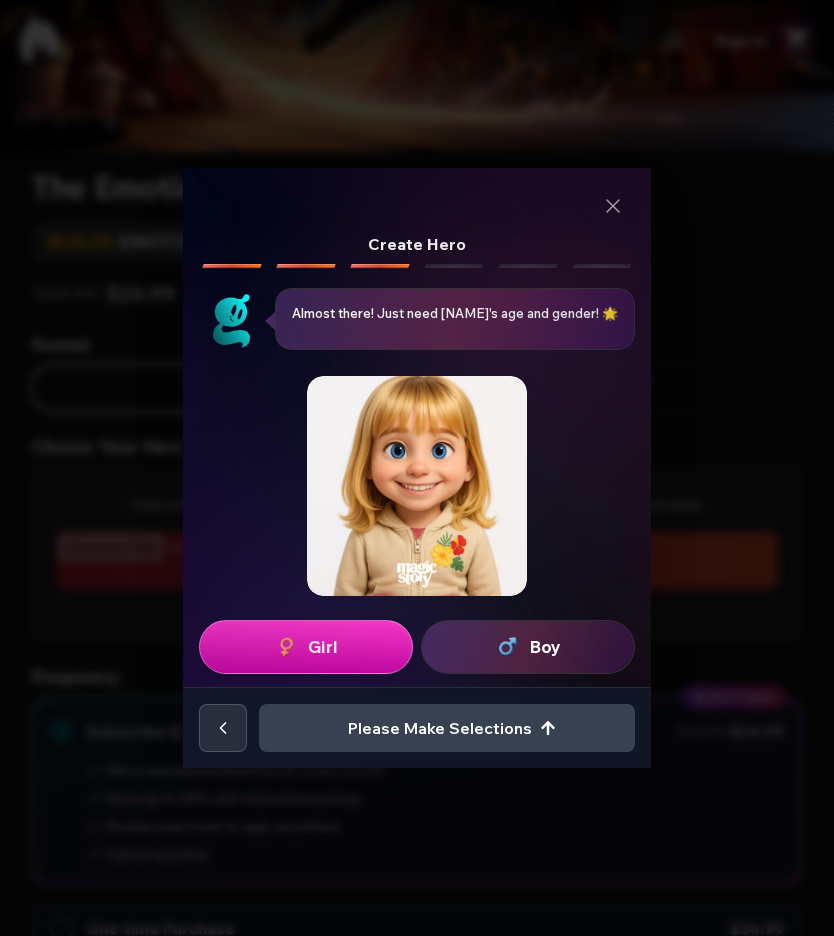 click at bounding box center (417, 486) 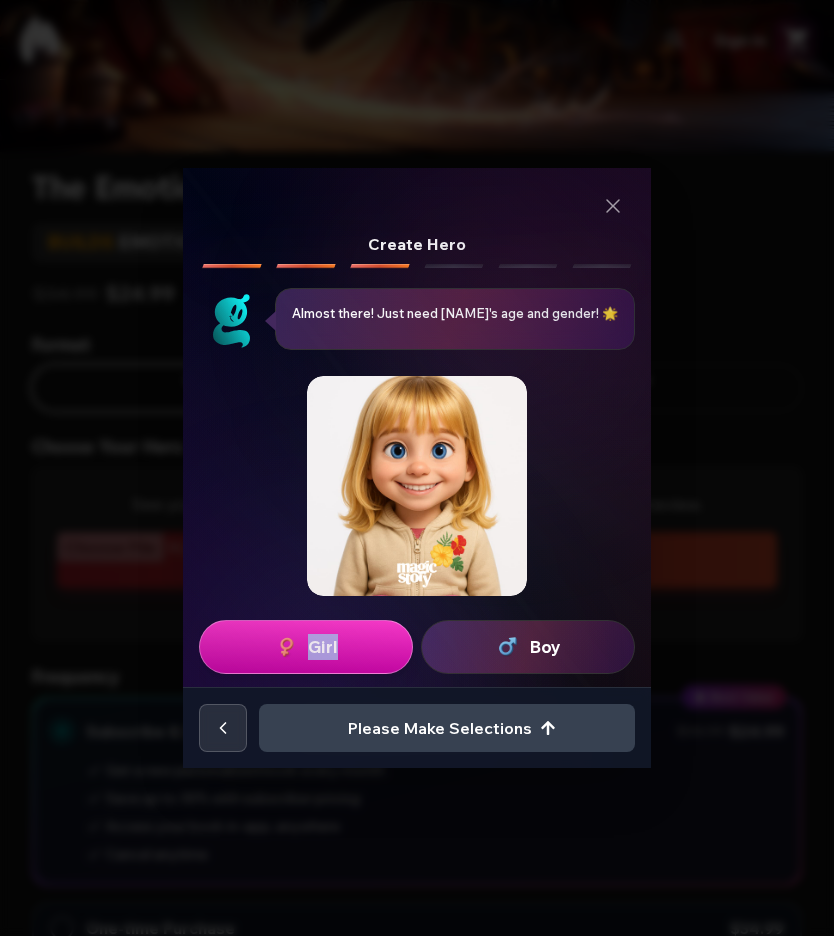 click on "Girl" at bounding box center [306, 647] 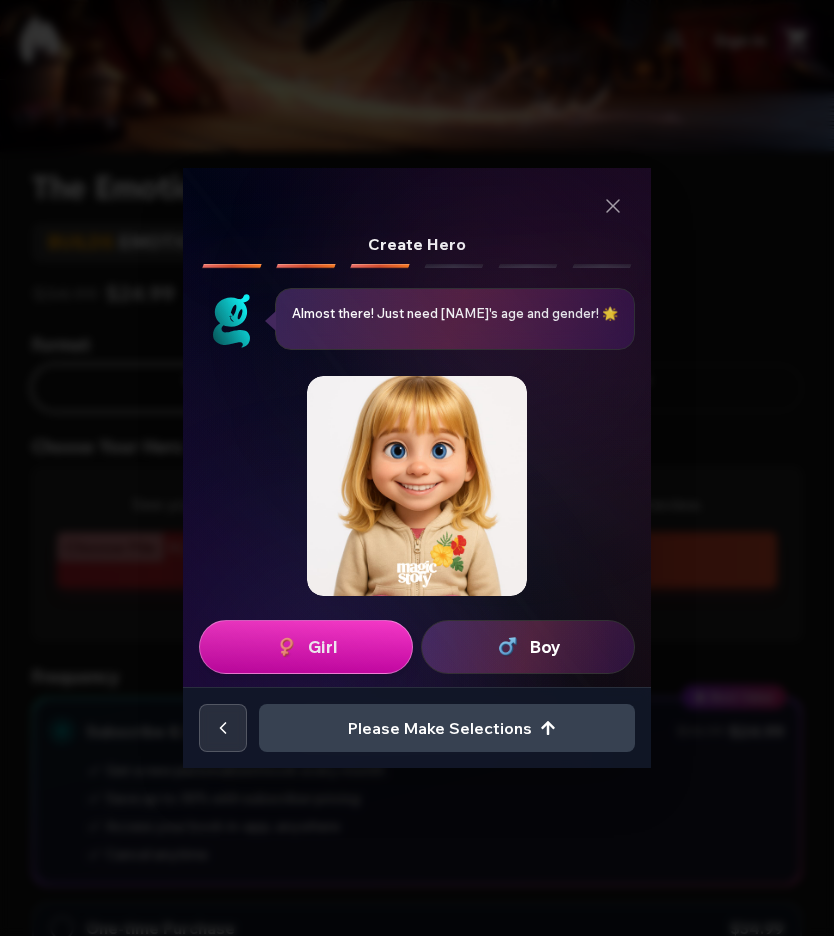 click on "Girl" at bounding box center (306, 647) 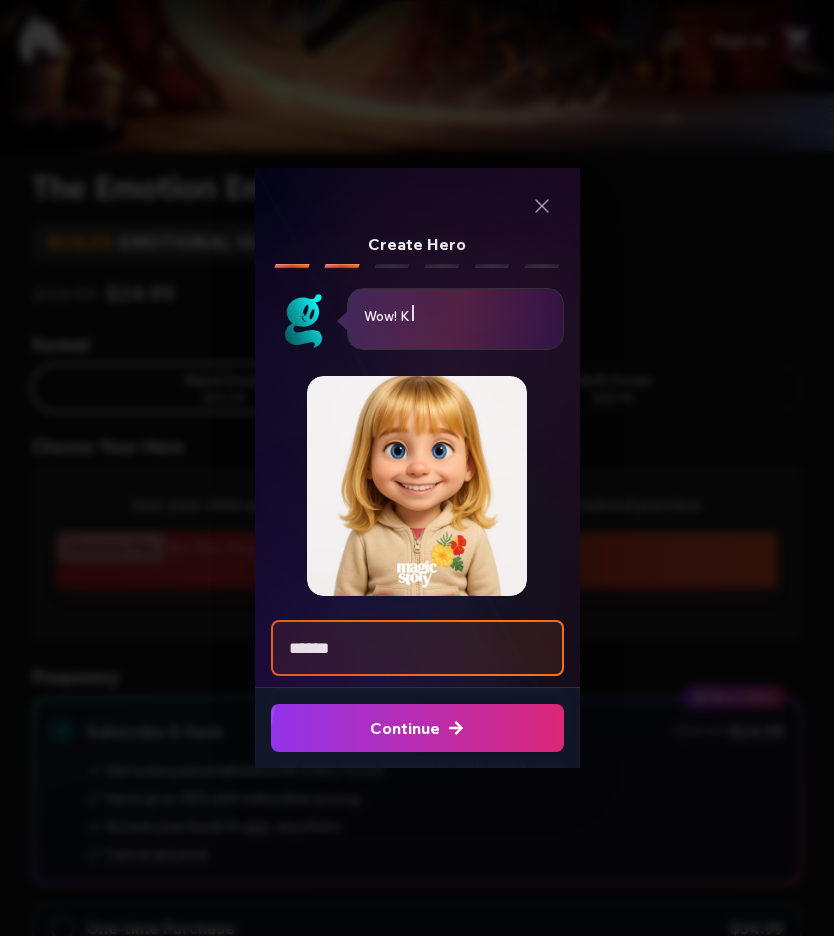 click on "Continue" at bounding box center [417, 728] 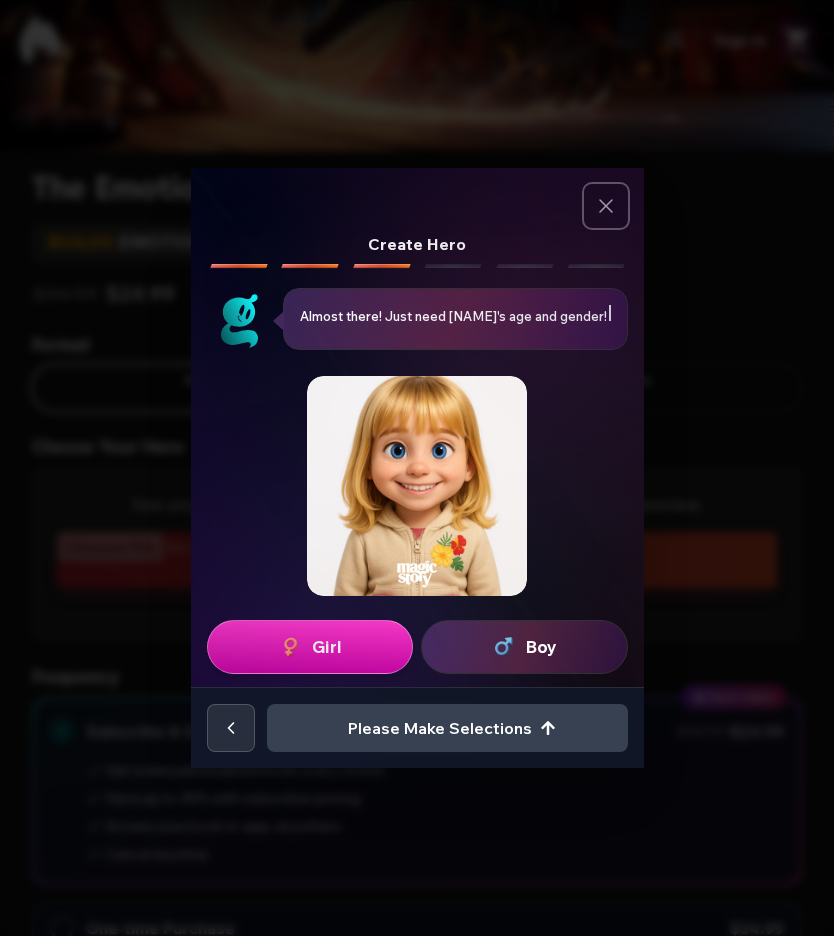 click at bounding box center [606, 206] 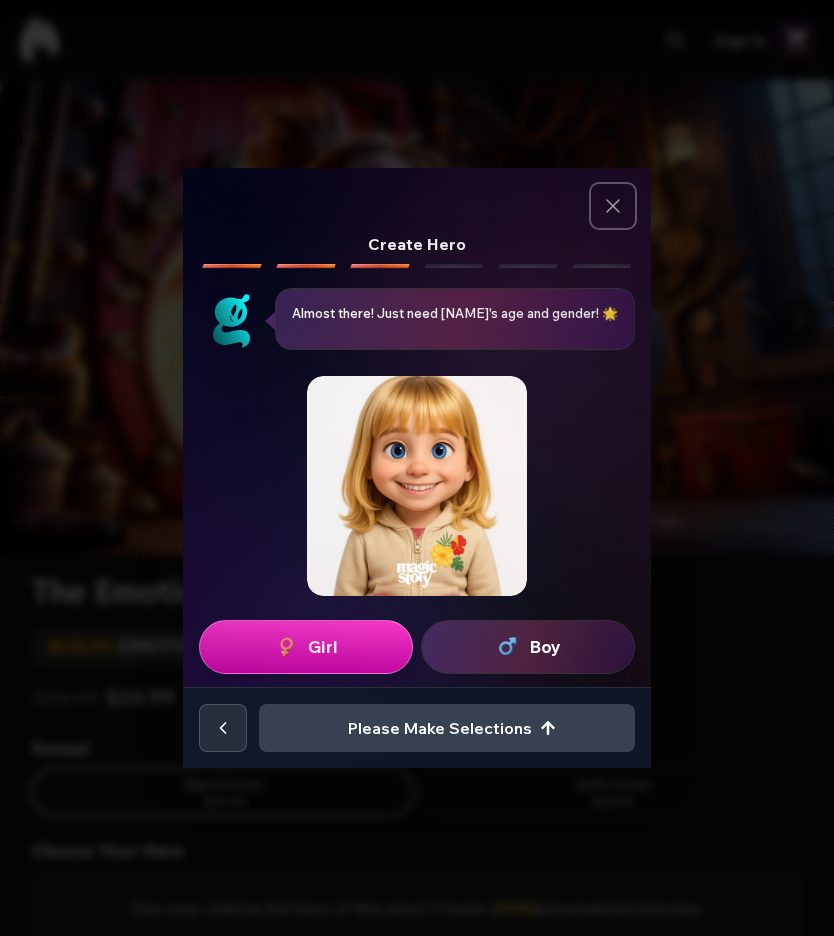scroll, scrollTop: 404, scrollLeft: 0, axis: vertical 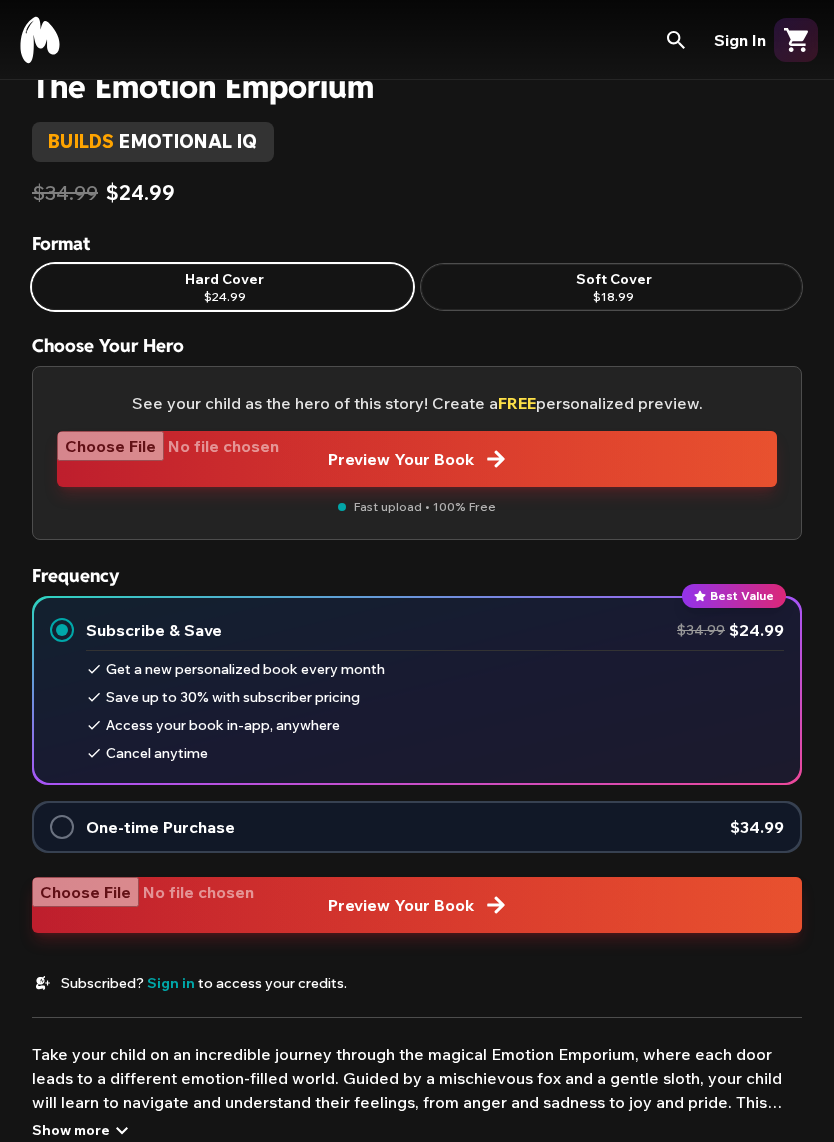 click at bounding box center (417, 905) 